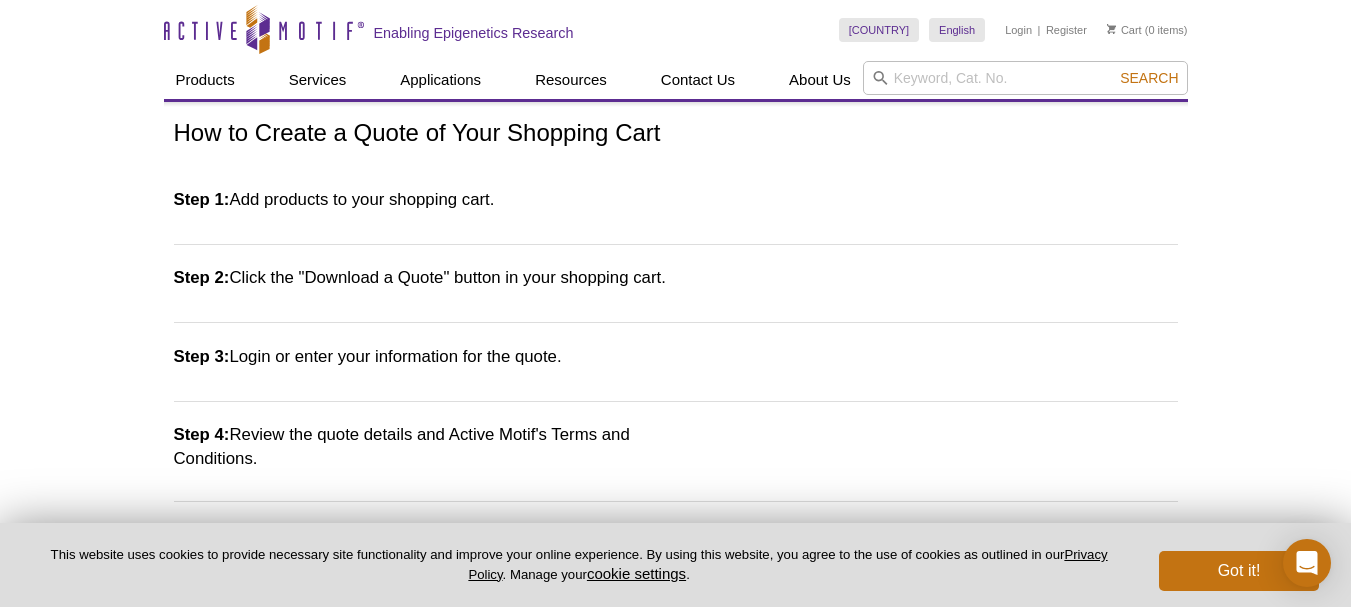 scroll, scrollTop: 0, scrollLeft: 0, axis: both 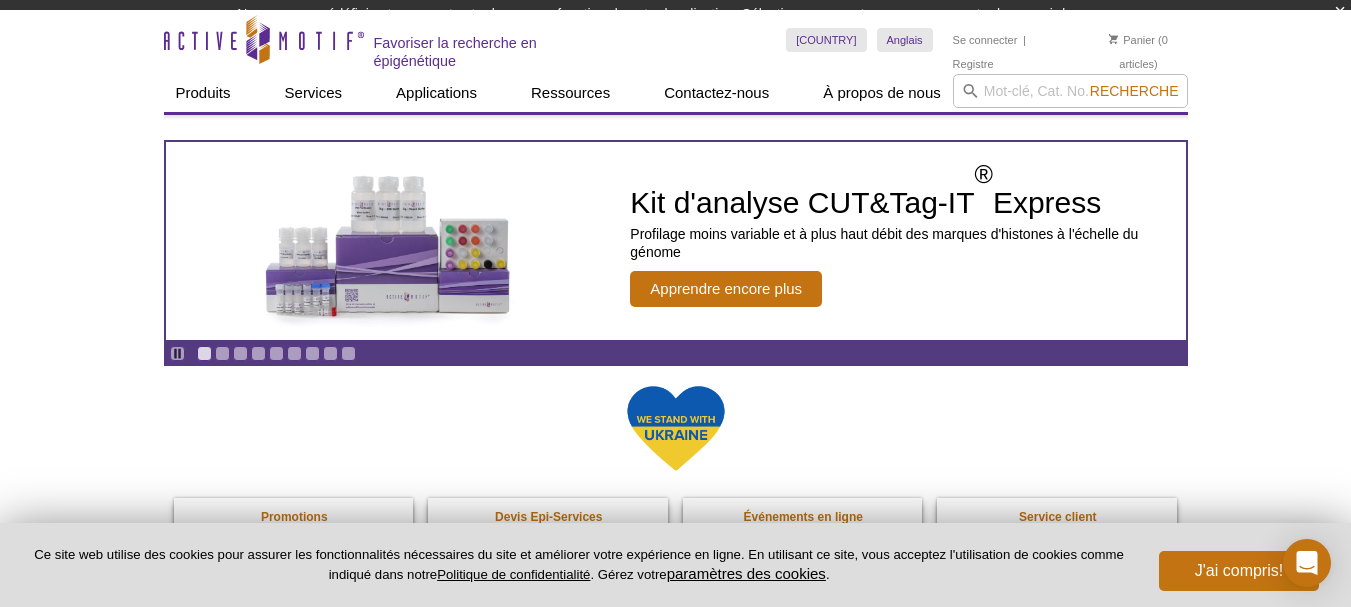 click on "France
Australie
Autriche
Belgique
Brésil
Canada
Chine
République tchèque
Danemark
Finlande
France
Allemagne
Grèce
Hongrie
Islande
Inde
Irlande
Israël
Italy
Japan
Korea
Luxembourg
Malaysia
Netherlands, The
New Zealand
Norway
Poland
Portugal
Singapore
Slovakia" at bounding box center (986, 40) 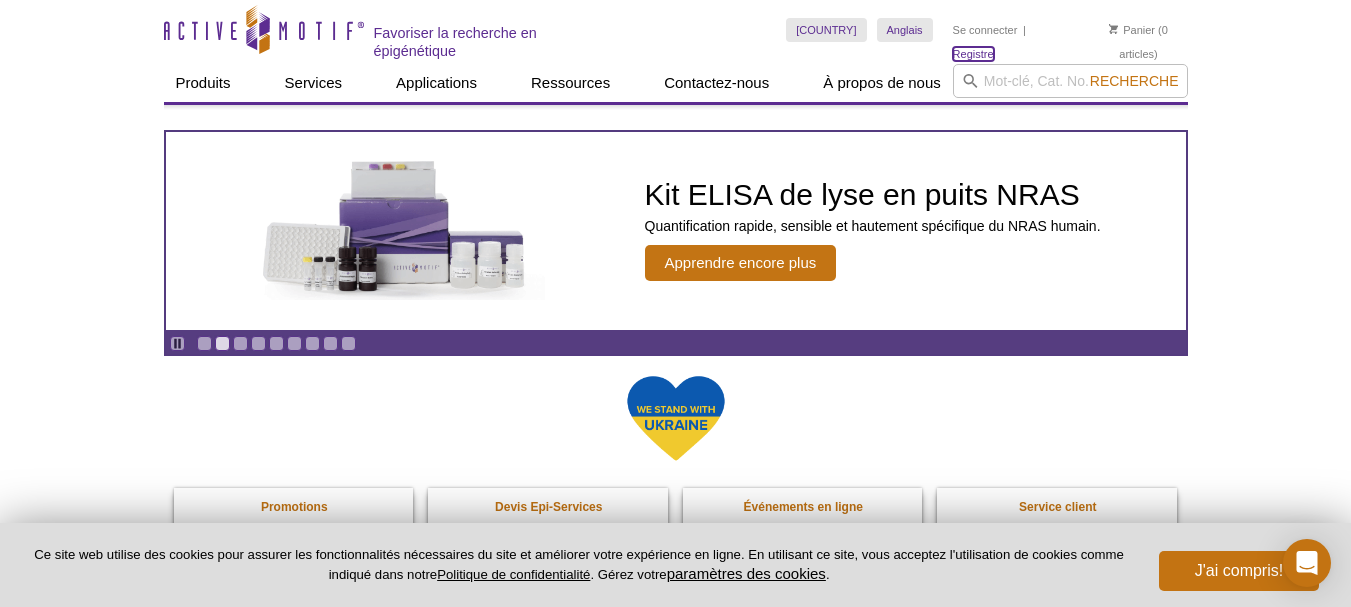 click on "Registre" at bounding box center [973, 54] 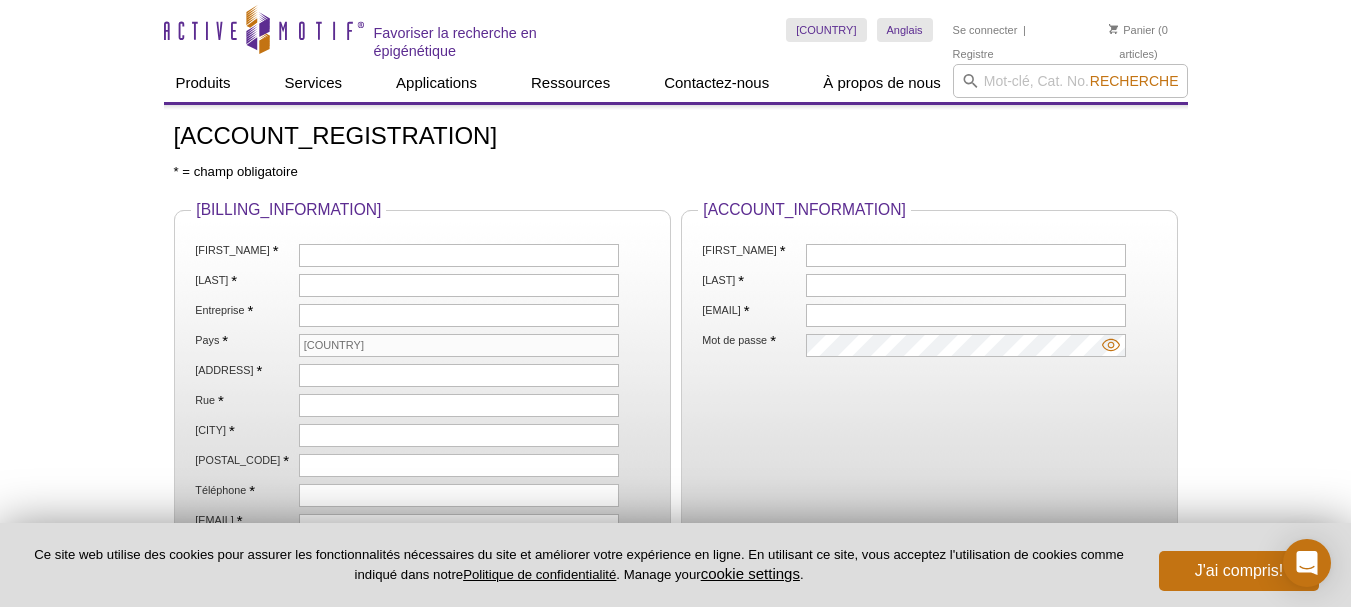 scroll, scrollTop: 0, scrollLeft: 0, axis: both 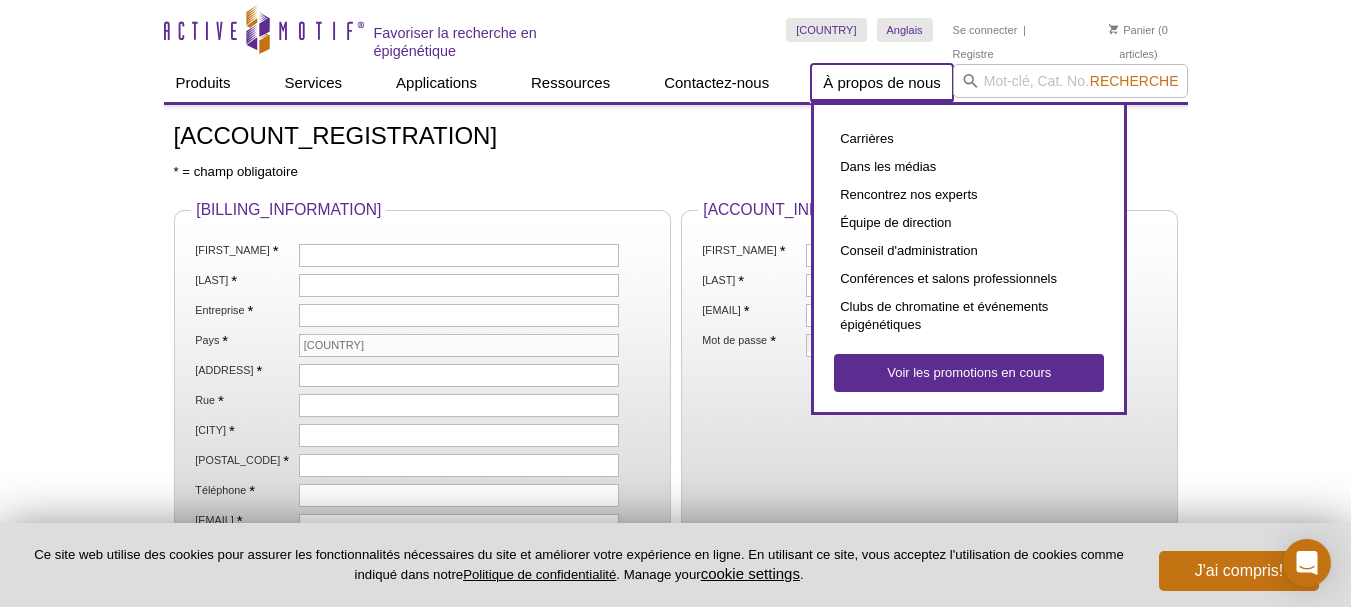 click on "À propos de nous" at bounding box center (882, 82) 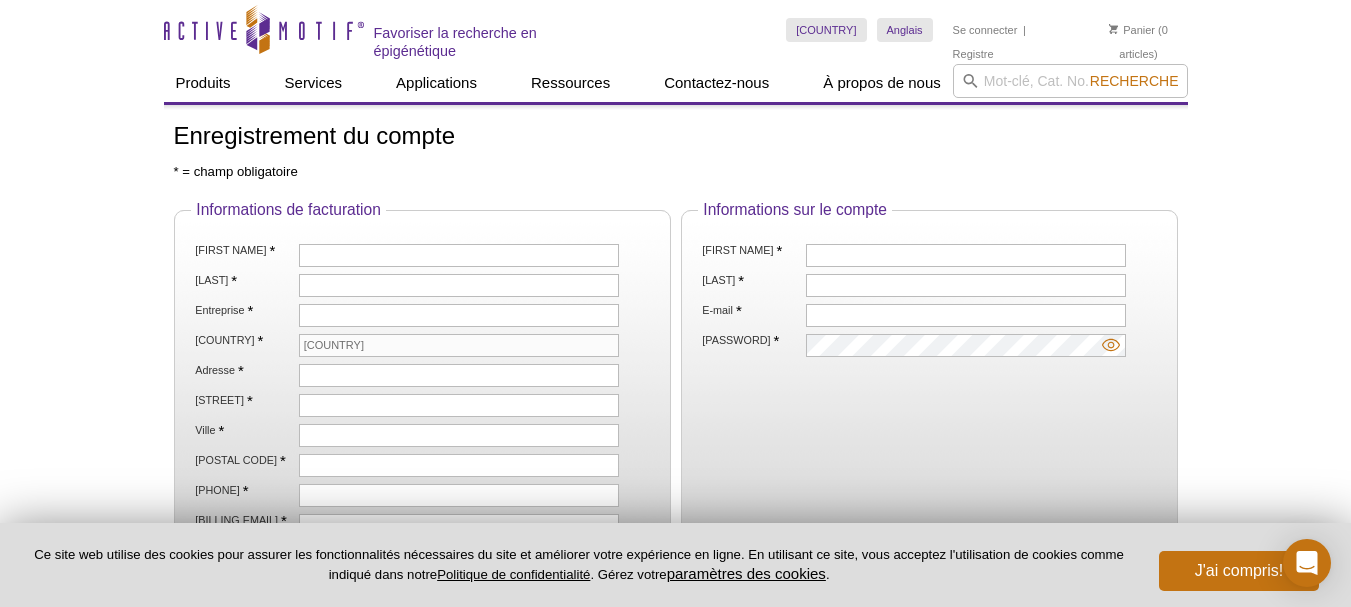 click on "Active Motif Logo
Favoriser la recherche en épigénétique
0
Recherche
[COUNTRY]
[COUNTRY]
[COUNTRY]
[COUNTRY]
[COUNTRY]
[COUNTRY]" at bounding box center [675, 504] 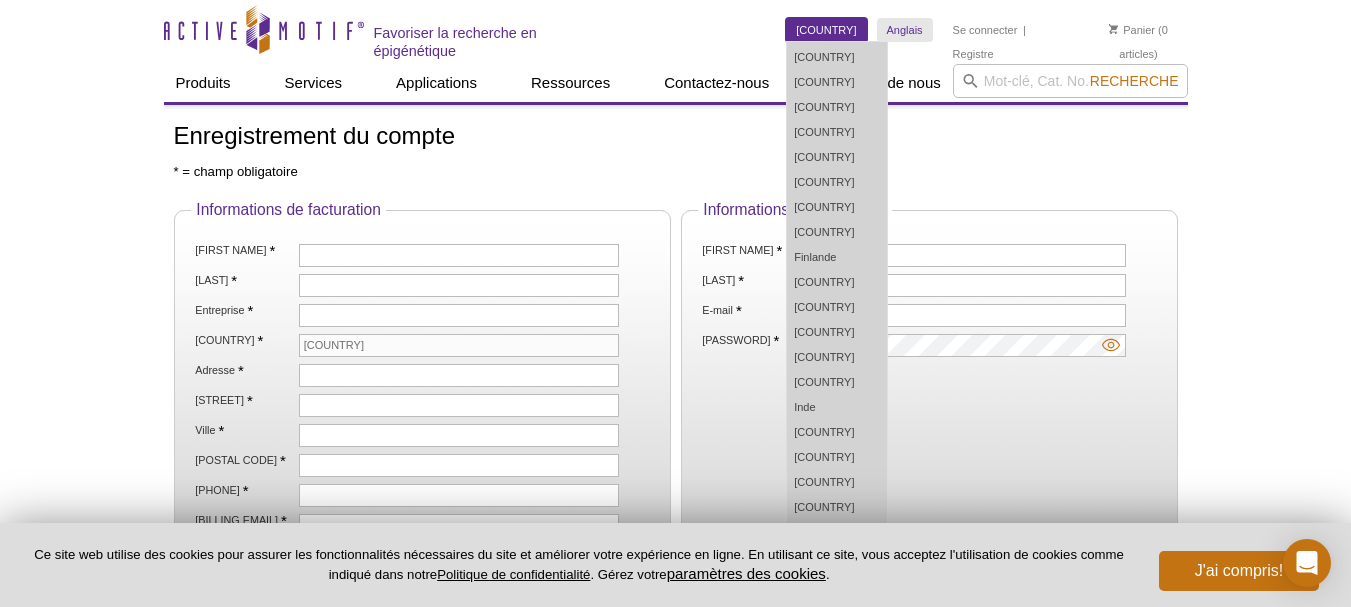 click on "France" at bounding box center [826, 30] 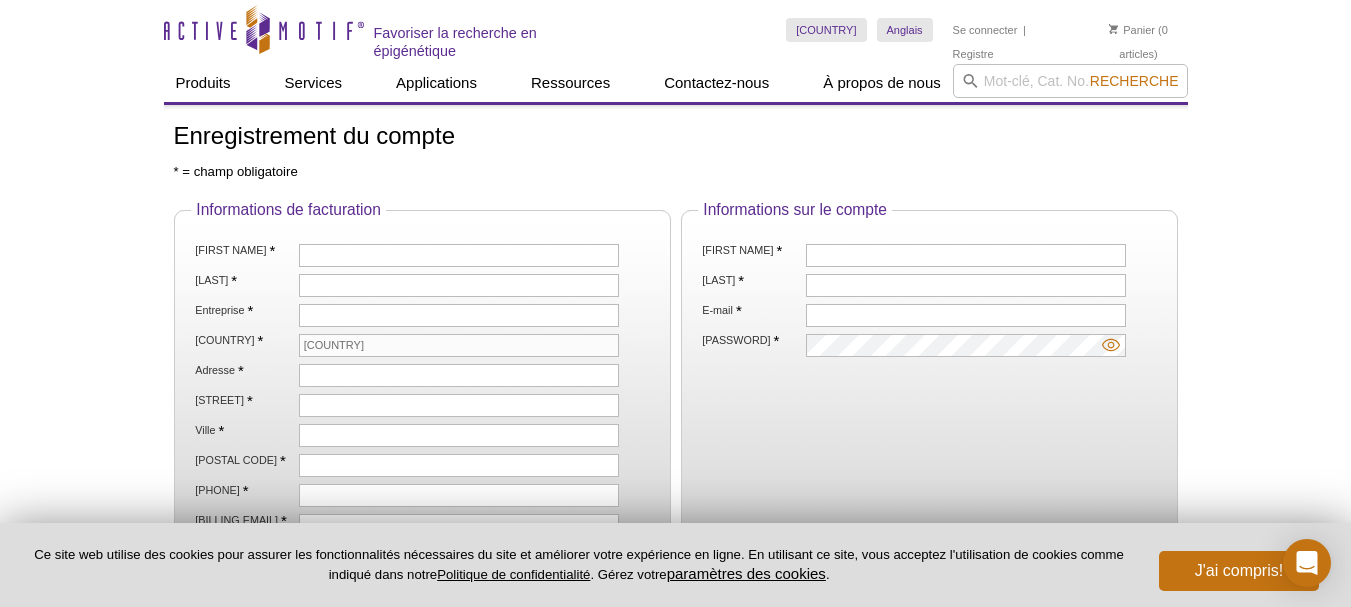 click on "Active Motif Logo
Favoriser la recherche en épigénétique
0
Recherche
Passer au contenu
Active Motif Logo
Favoriser la recherche en épigénétique
France
Australie
Autriche
Belgique
Brésil
Canada" at bounding box center (675, 504) 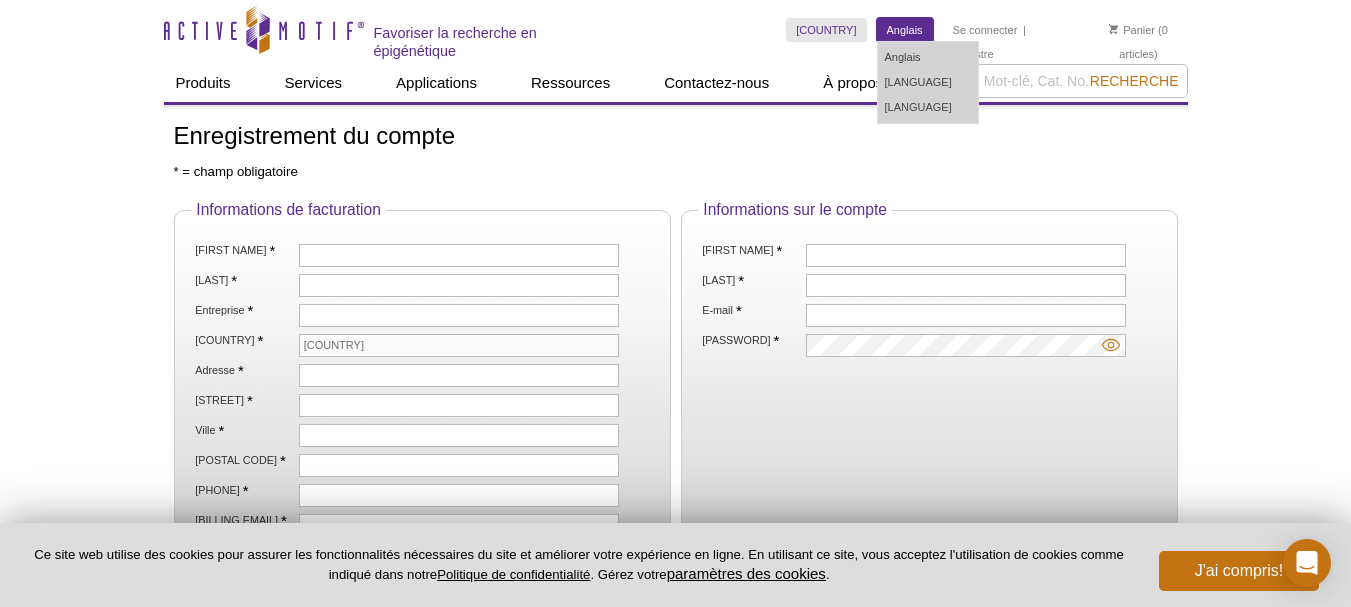 click on "Anglais" at bounding box center [905, 30] 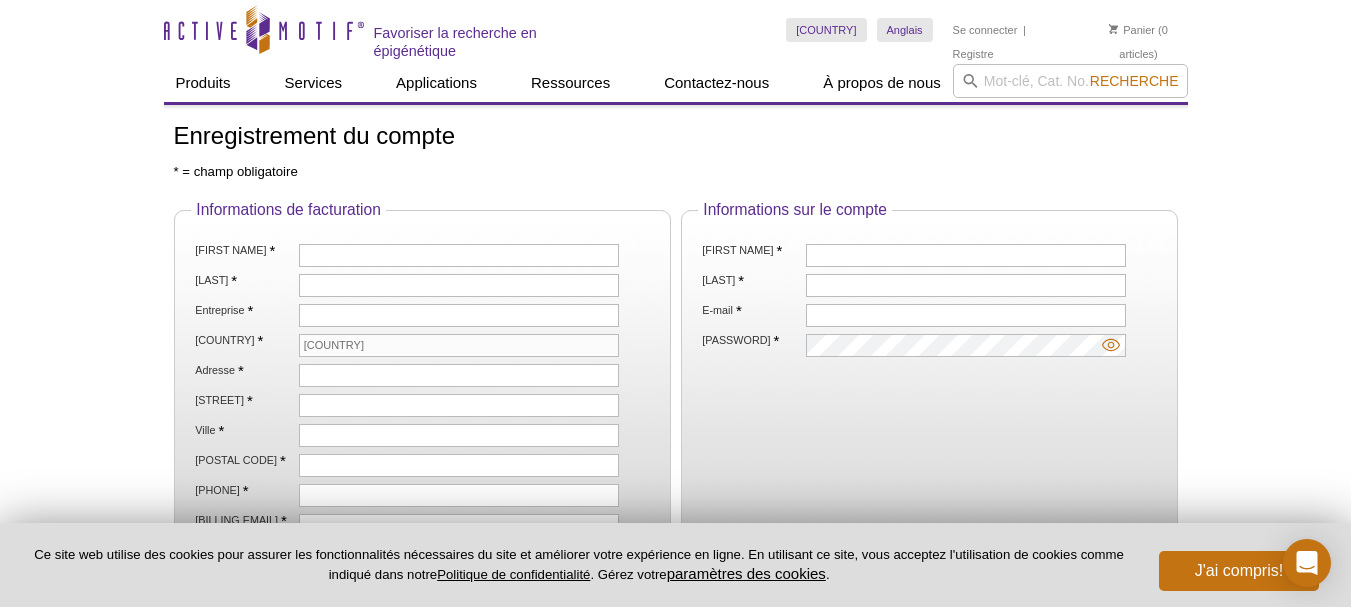 click on "Active Motif Logo
Favoriser la recherche en épigénétique
0
Recherche
Passer au contenu
Active Motif Logo
Favoriser la recherche en épigénétique
France
Australie
Autriche
Belgique
Brésil
Canada" at bounding box center (675, 504) 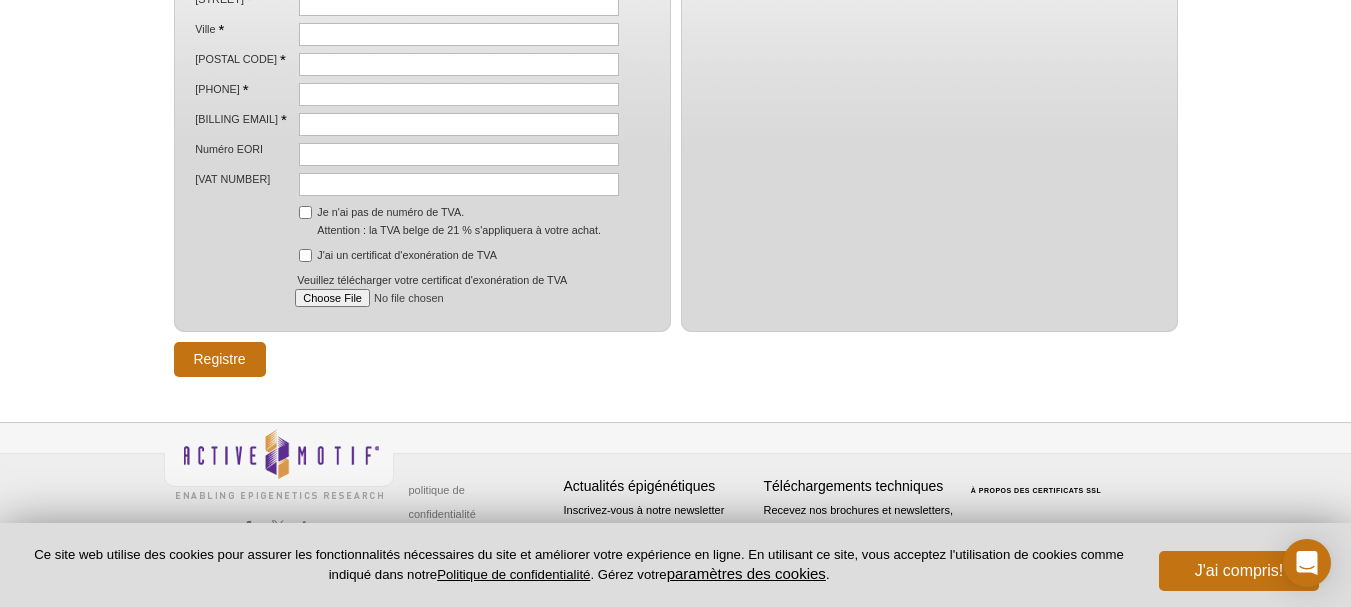 scroll, scrollTop: 406, scrollLeft: 0, axis: vertical 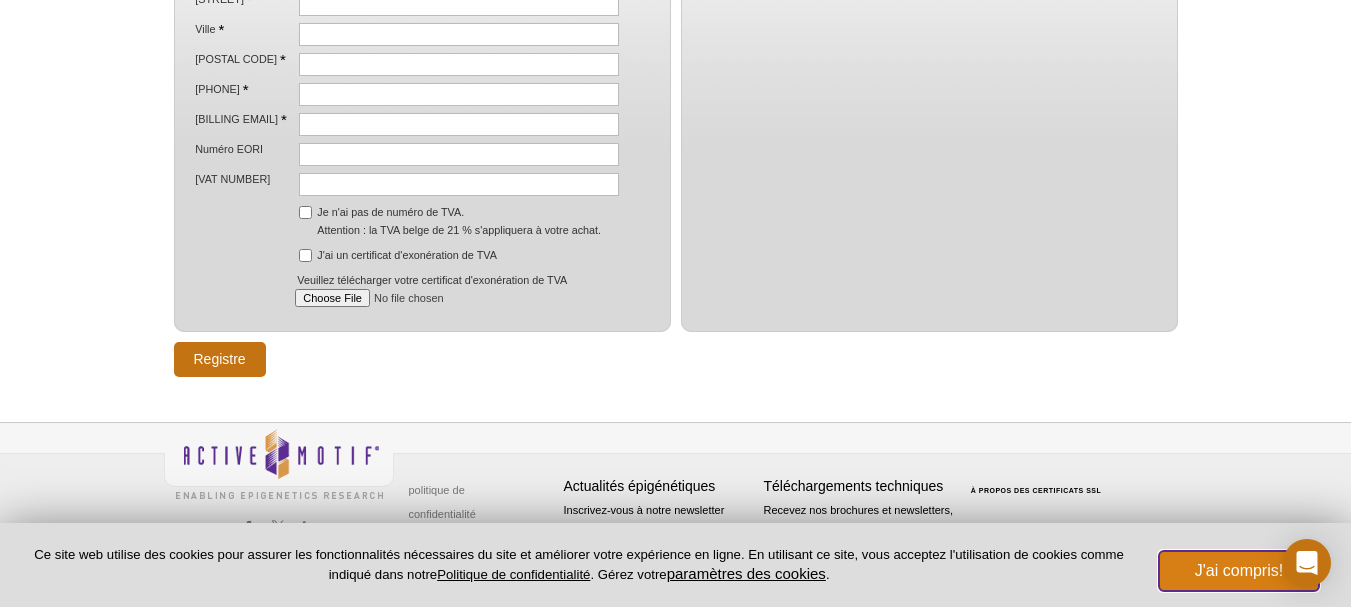click on "J'ai compris!" at bounding box center [1239, 570] 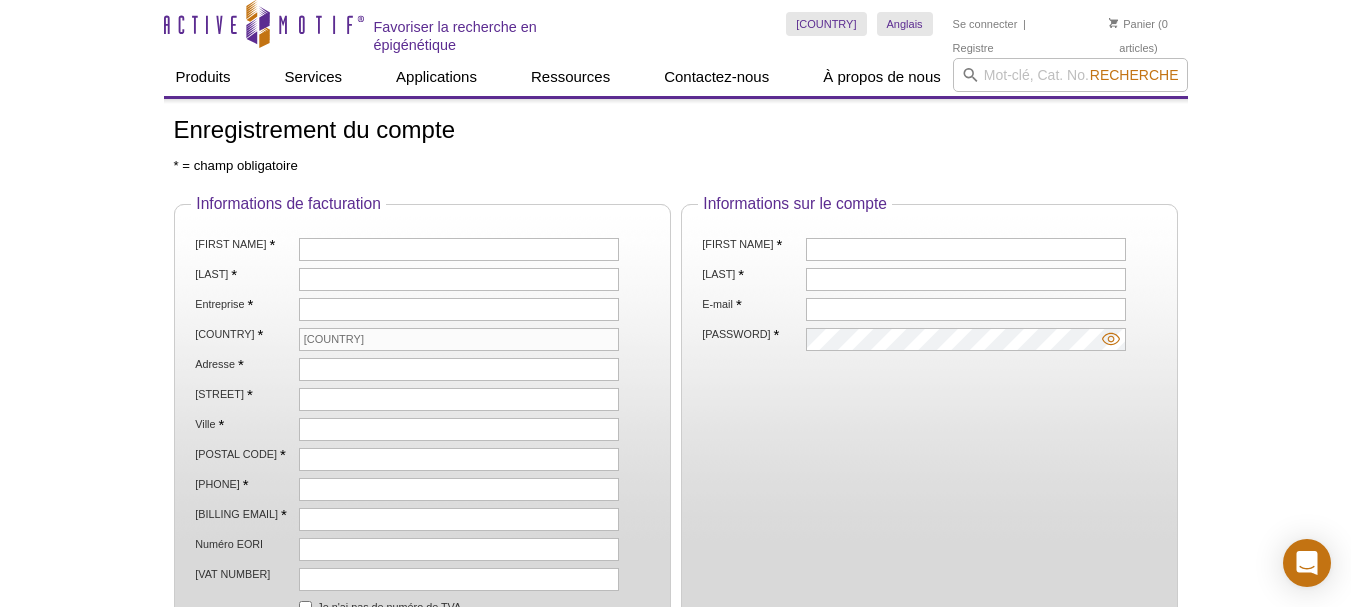 scroll, scrollTop: 0, scrollLeft: 0, axis: both 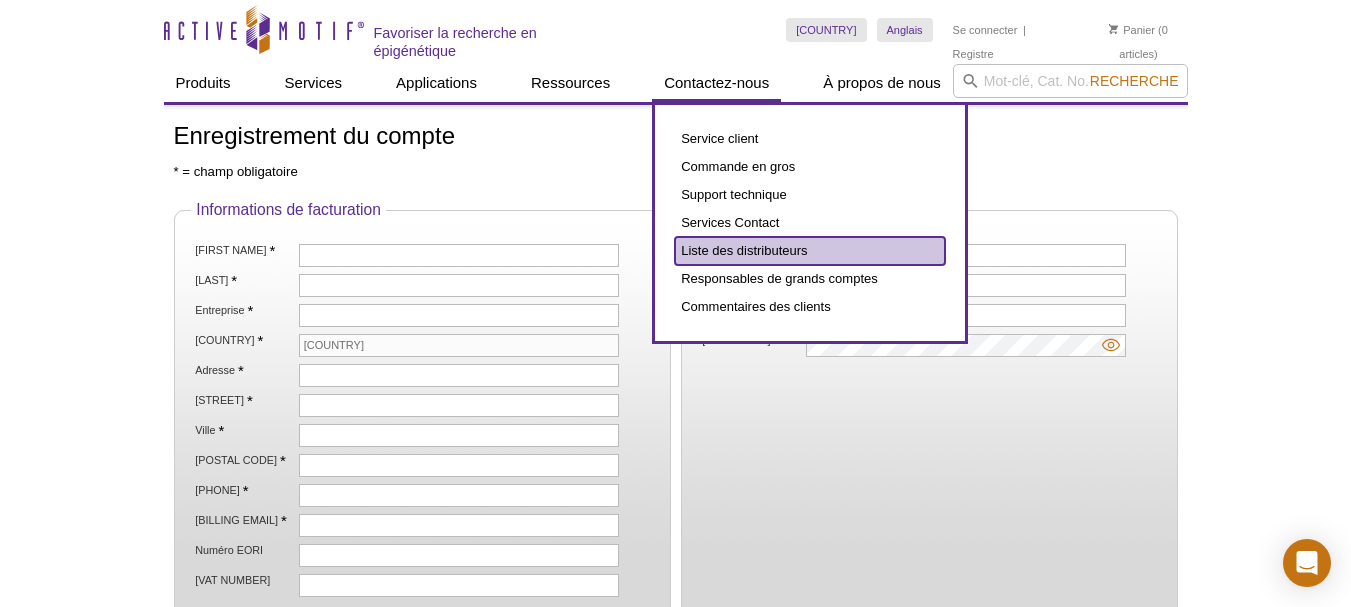 click on "Liste des distributeurs" at bounding box center [744, 250] 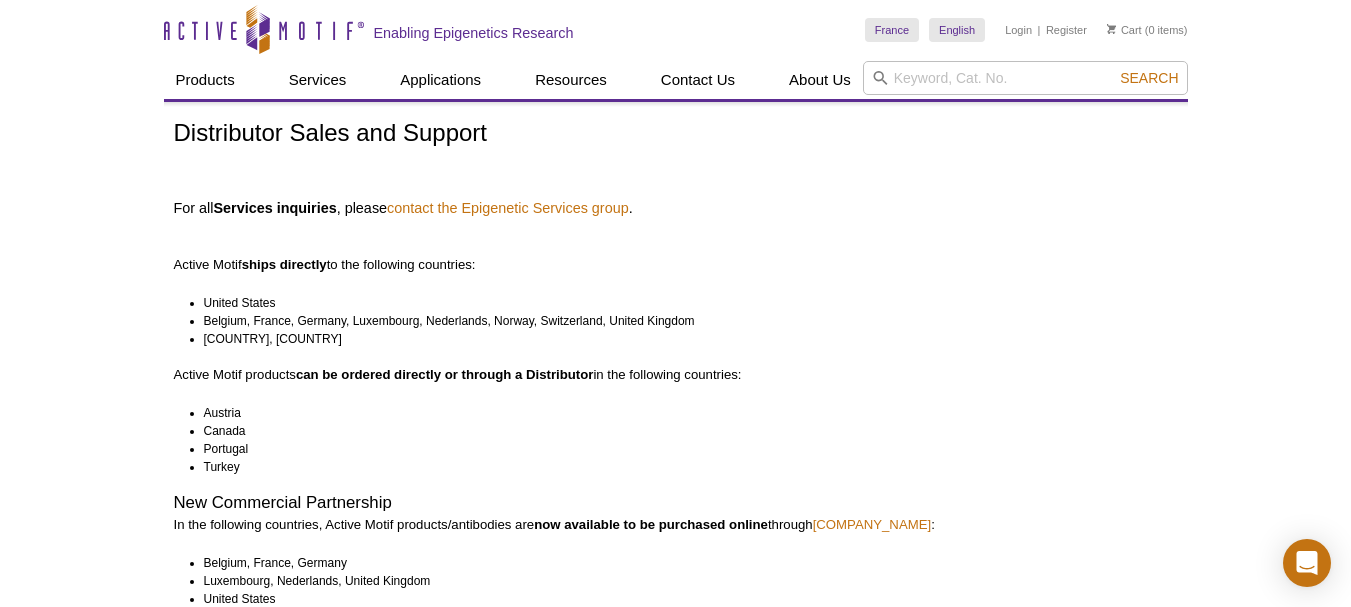 scroll, scrollTop: 0, scrollLeft: 0, axis: both 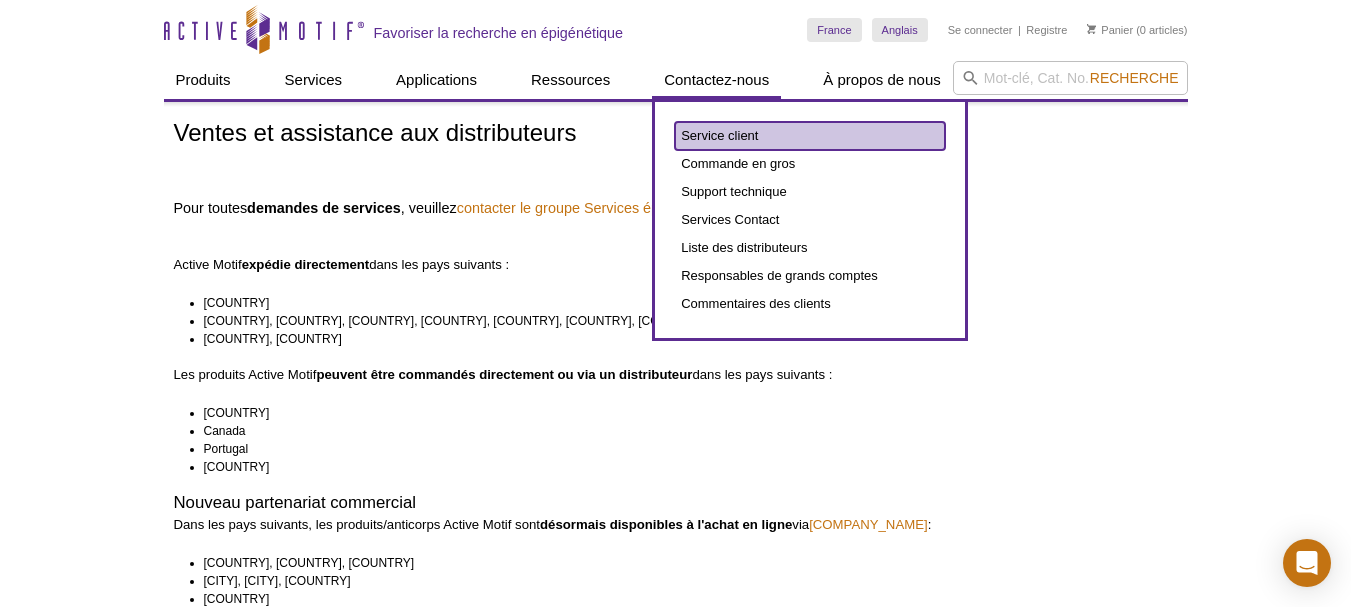 click on "Service client" at bounding box center [719, 135] 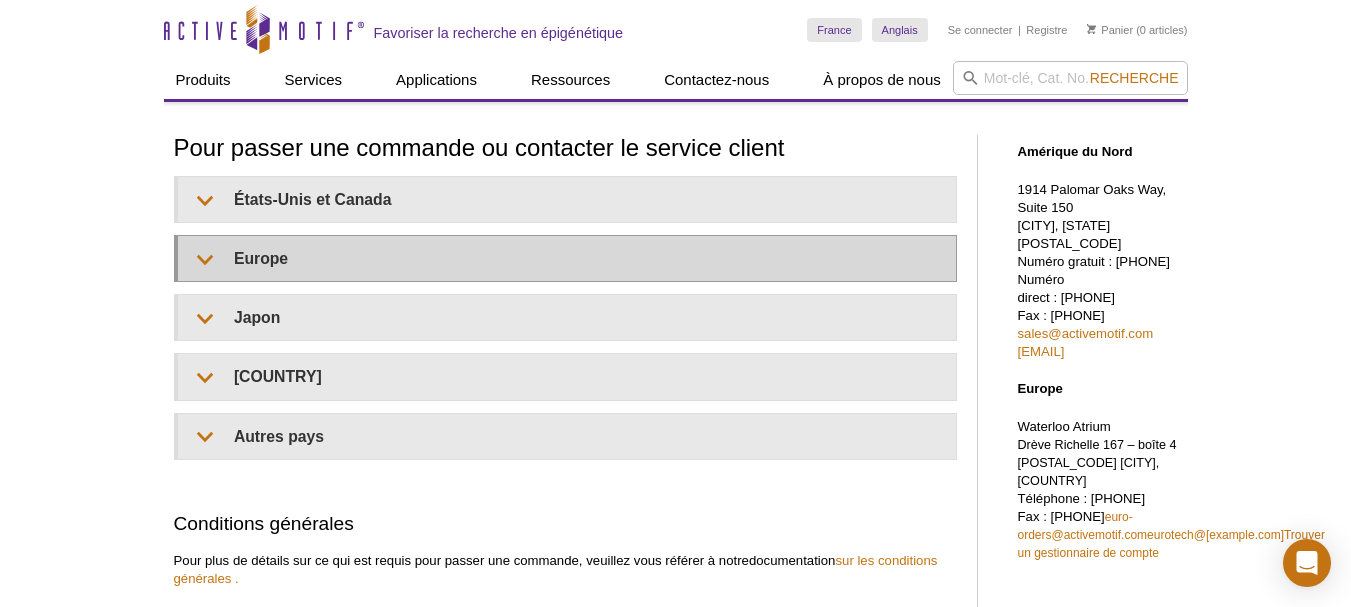 scroll, scrollTop: 0, scrollLeft: 0, axis: both 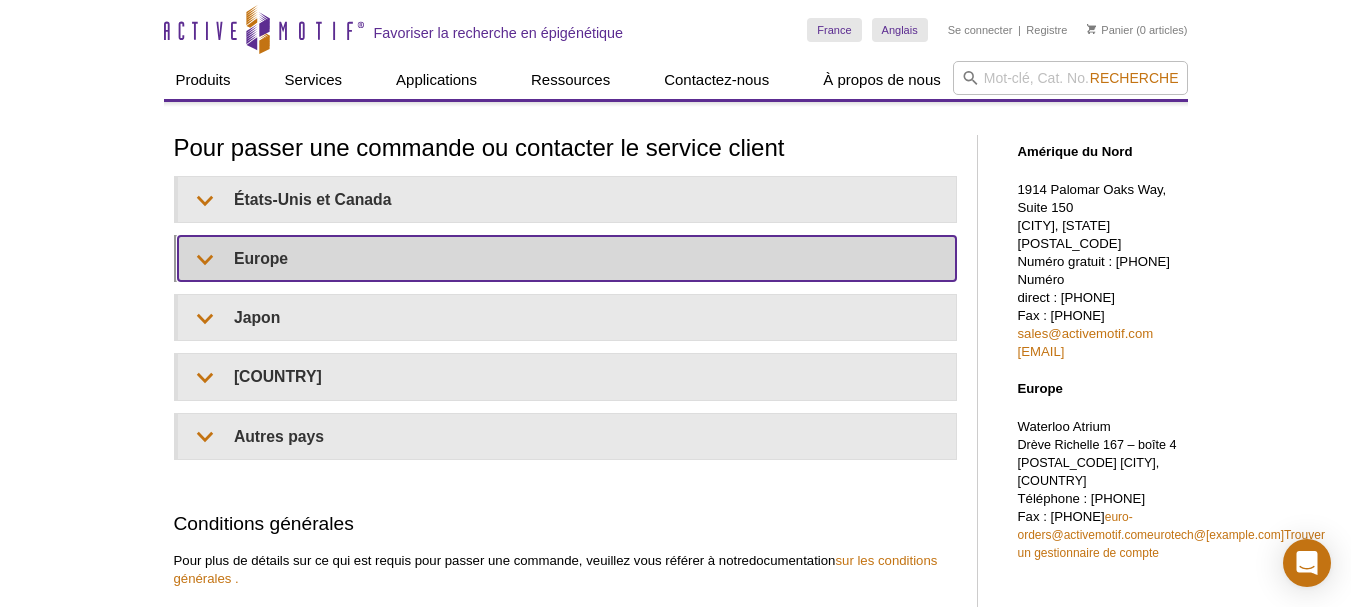 click on "Europe" at bounding box center [567, 258] 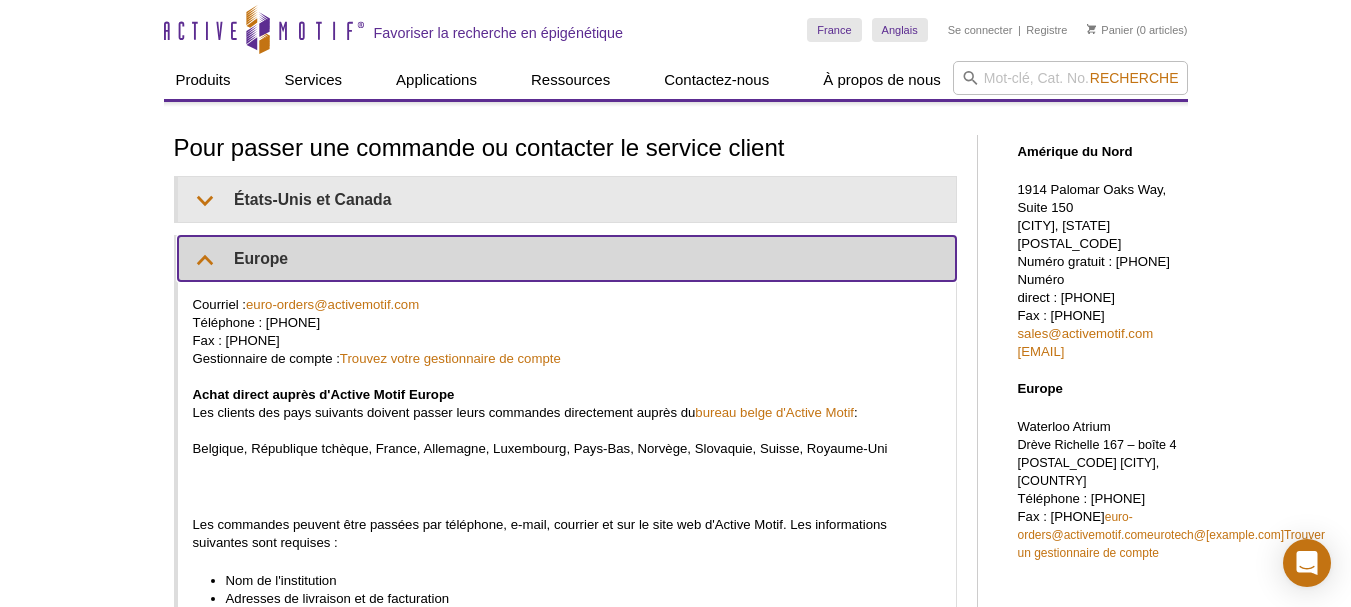 scroll, scrollTop: 0, scrollLeft: 0, axis: both 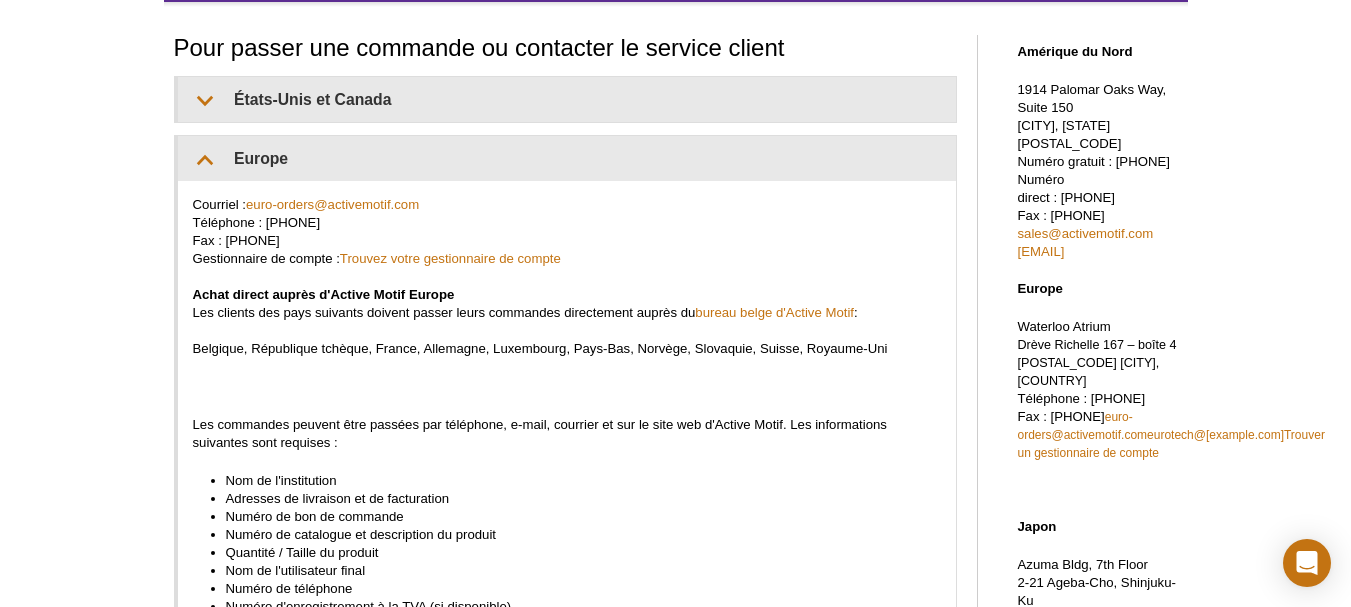 drag, startPoint x: 1052, startPoint y: 433, endPoint x: 1293, endPoint y: 352, distance: 254.24791 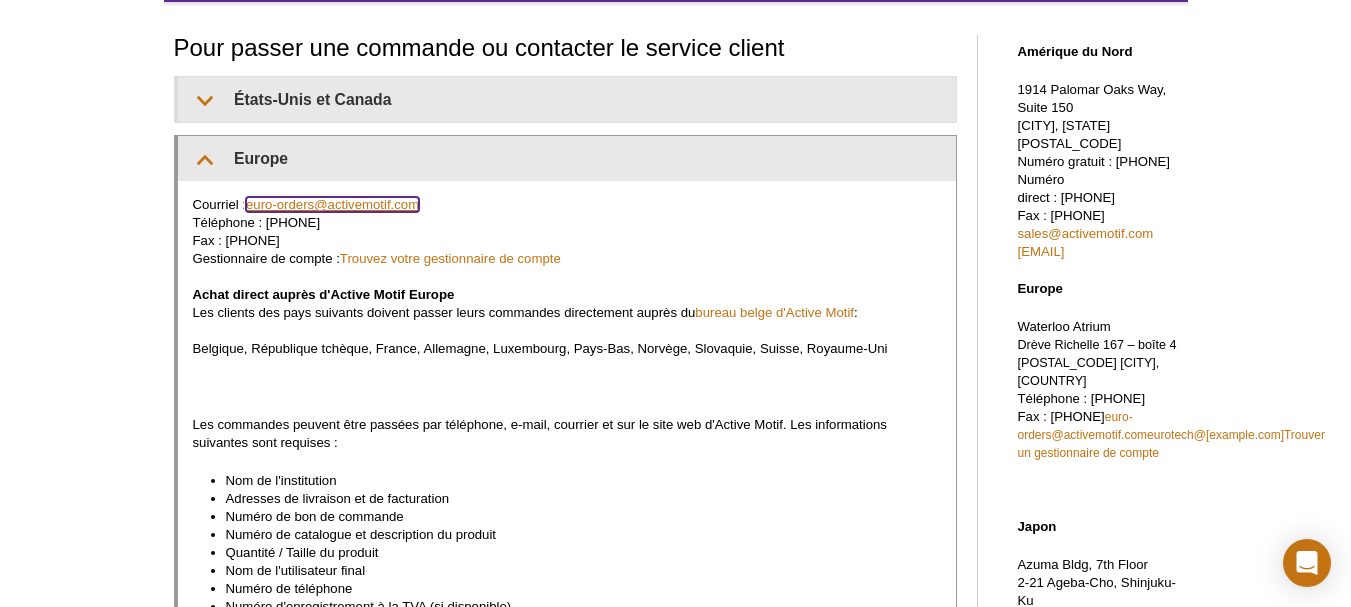 click on "euro-orders@activemotif.com" at bounding box center (332, 204) 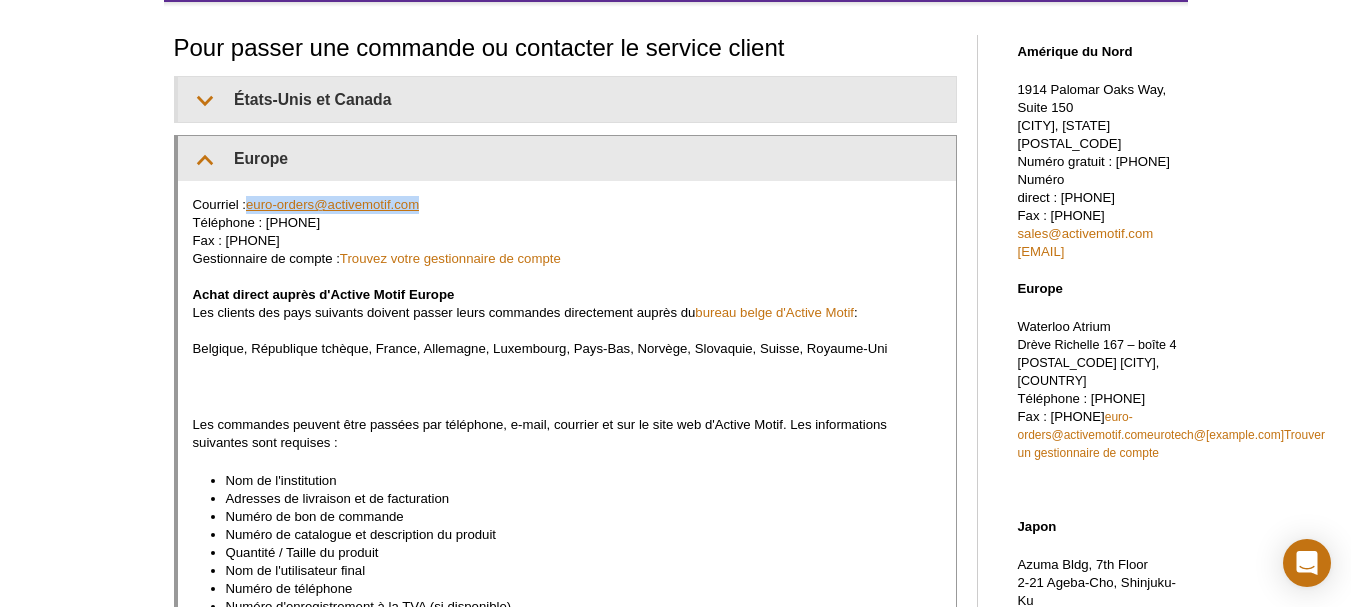 drag, startPoint x: 425, startPoint y: 204, endPoint x: 251, endPoint y: 198, distance: 174.10342 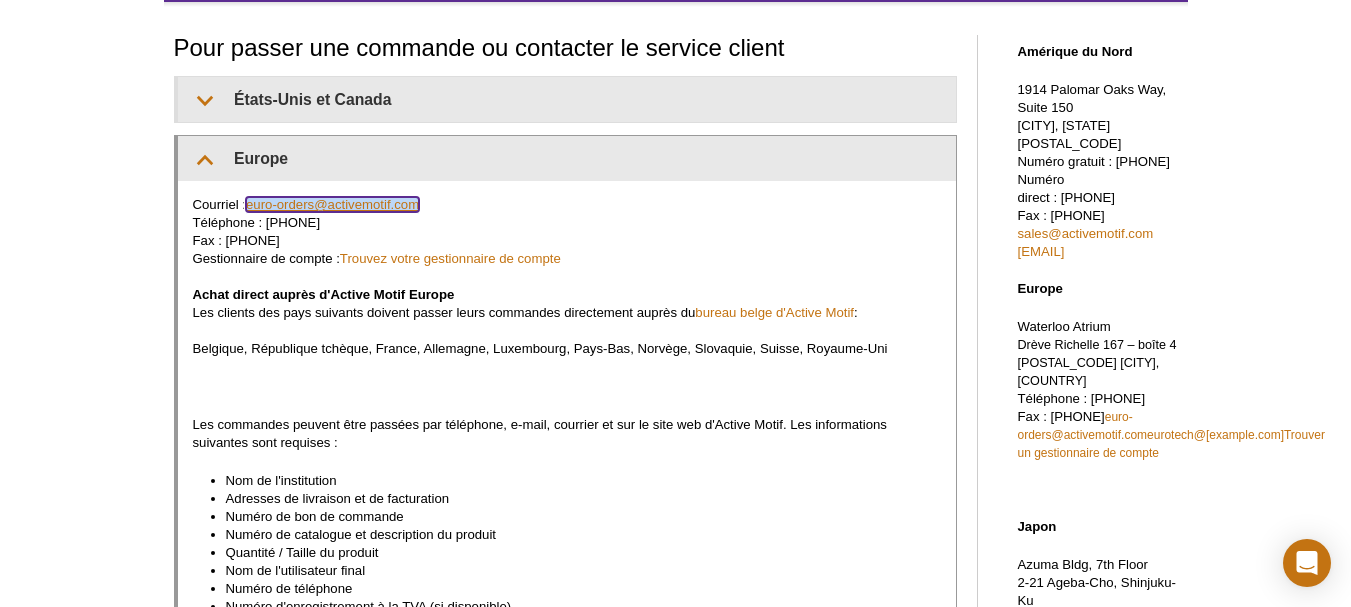copy on "euro-orders@activemotif.com" 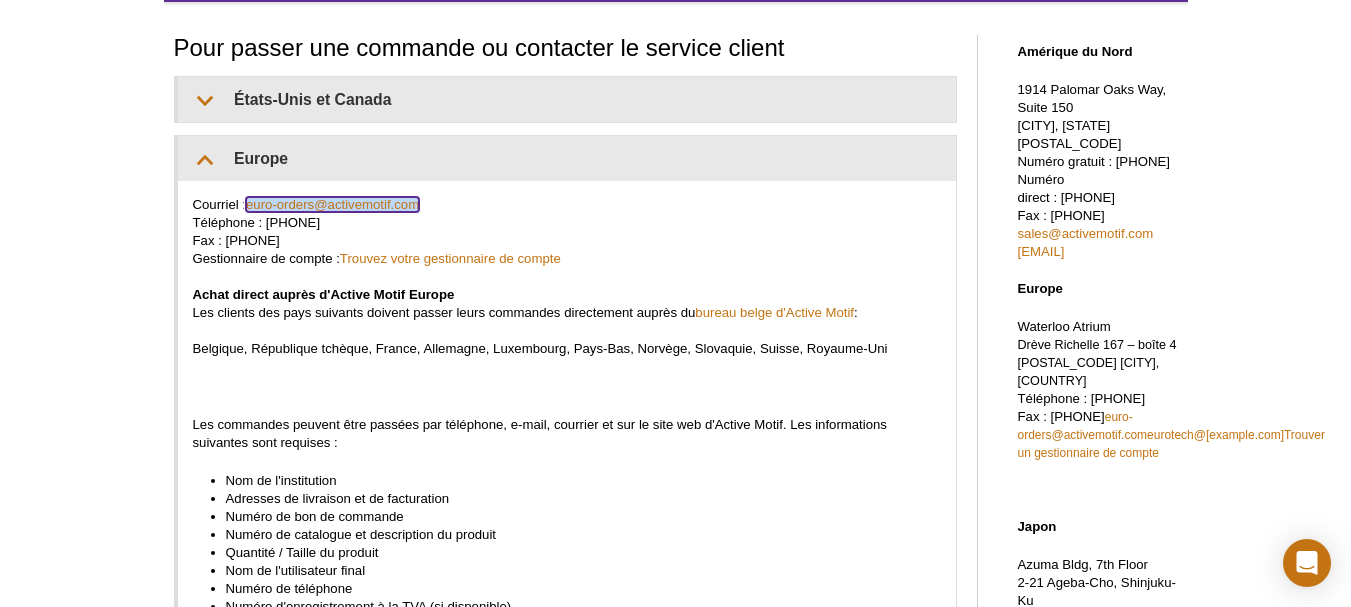 scroll, scrollTop: 0, scrollLeft: 0, axis: both 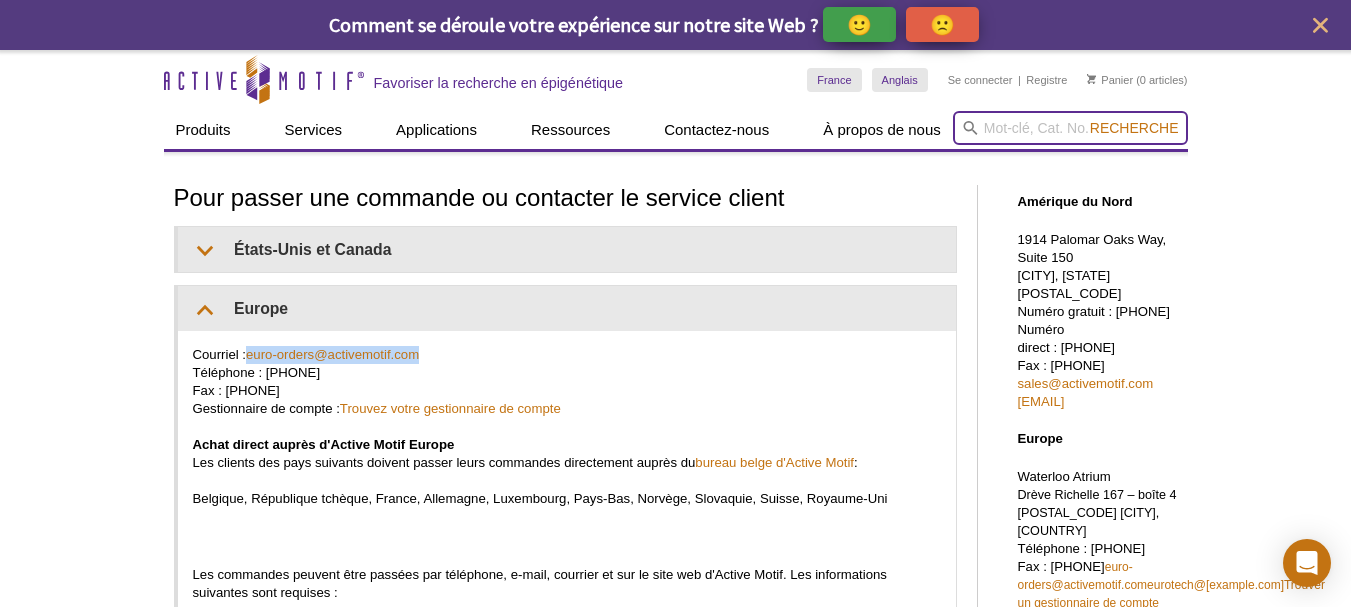 click at bounding box center (1070, 128) 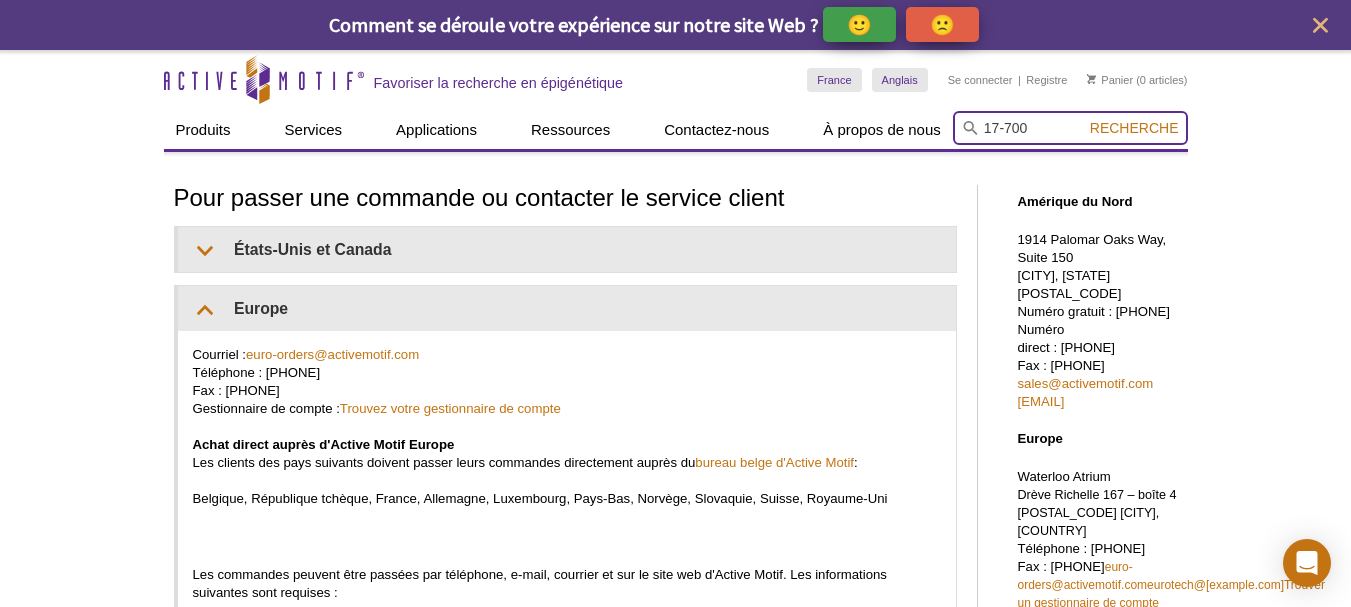 type on "17-700" 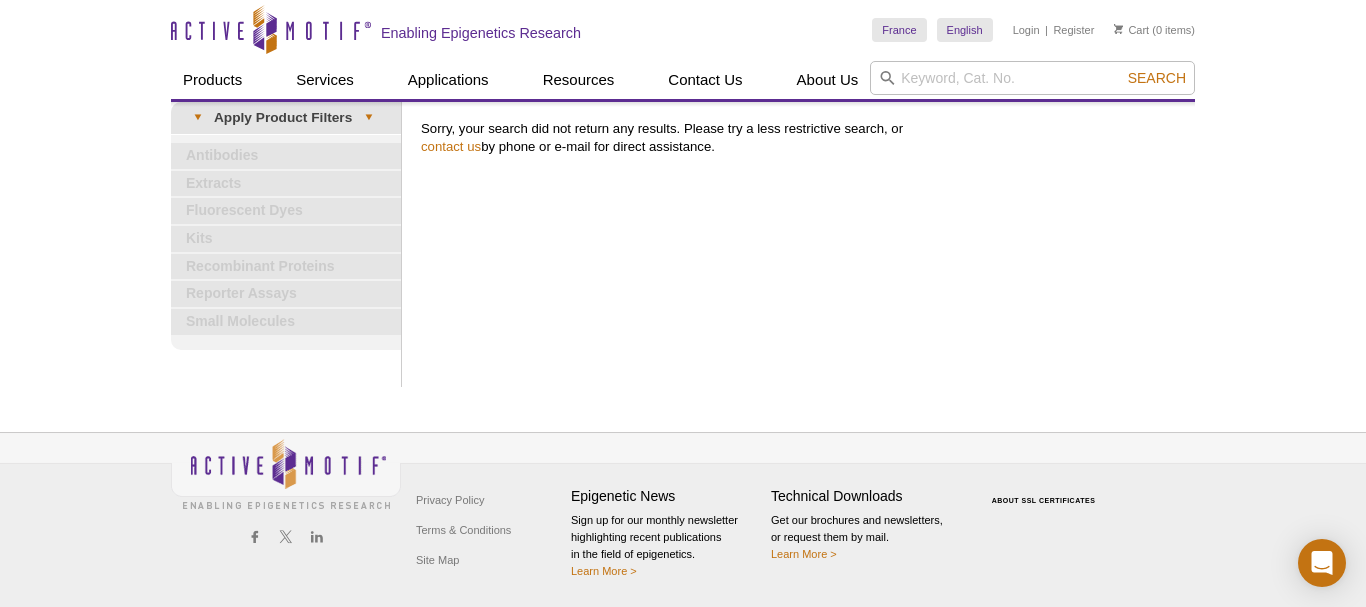scroll, scrollTop: 0, scrollLeft: 0, axis: both 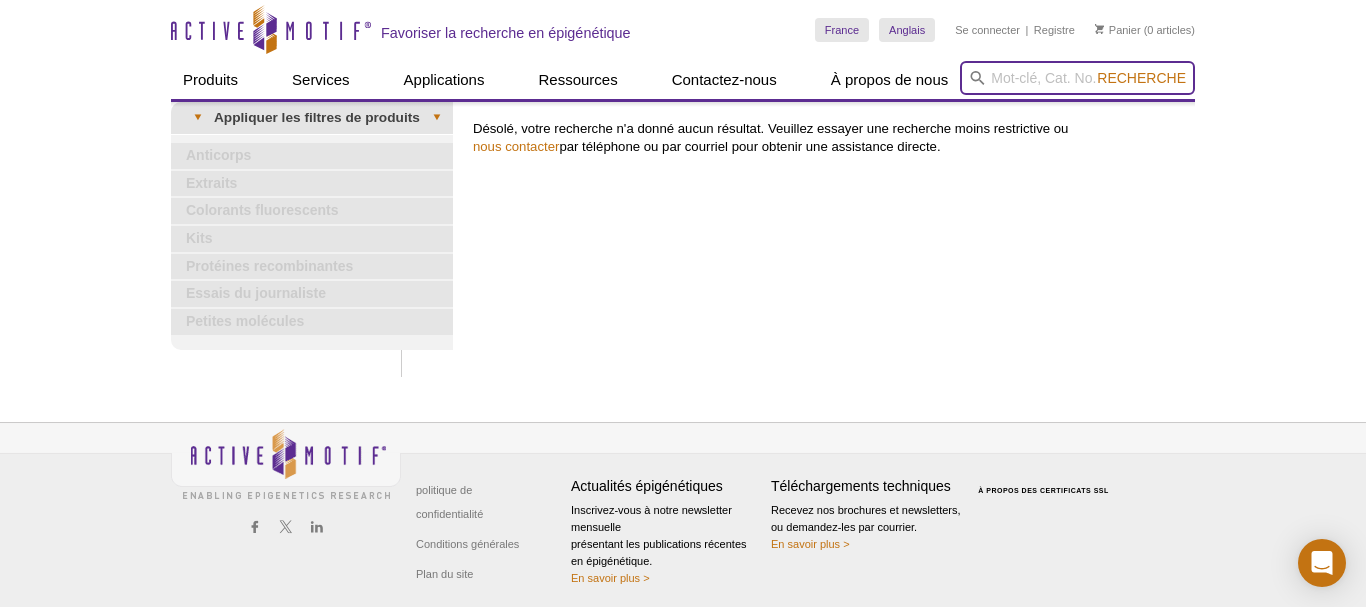 click at bounding box center [1077, 78] 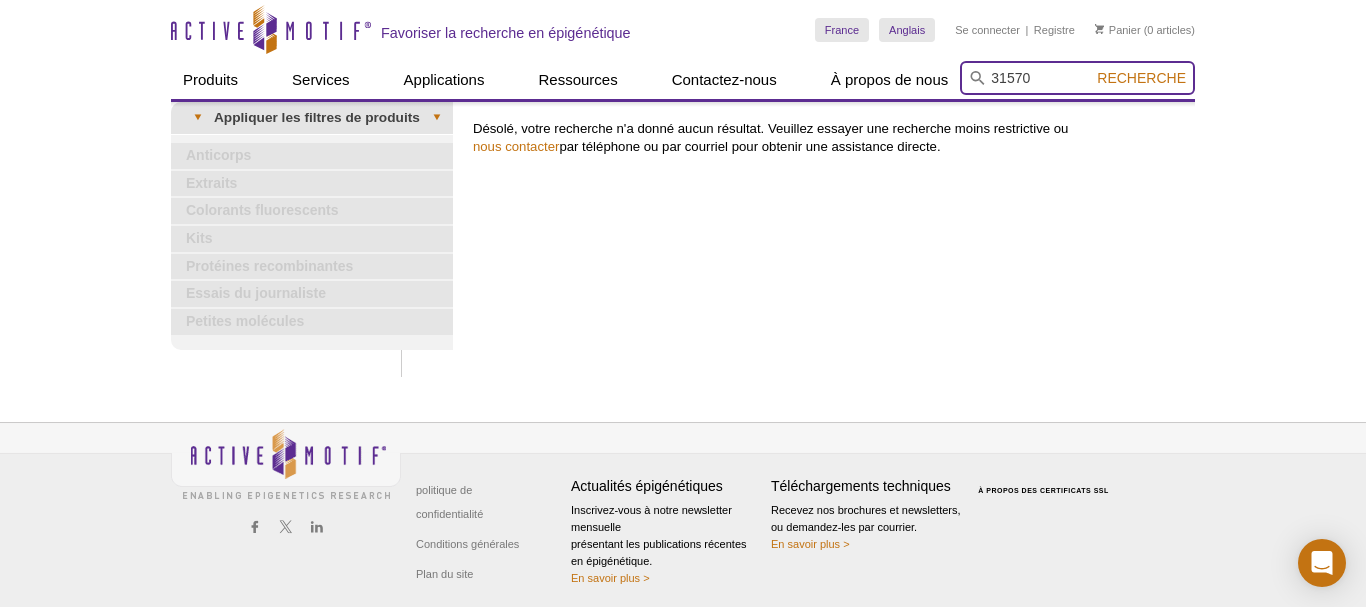 type on "31570" 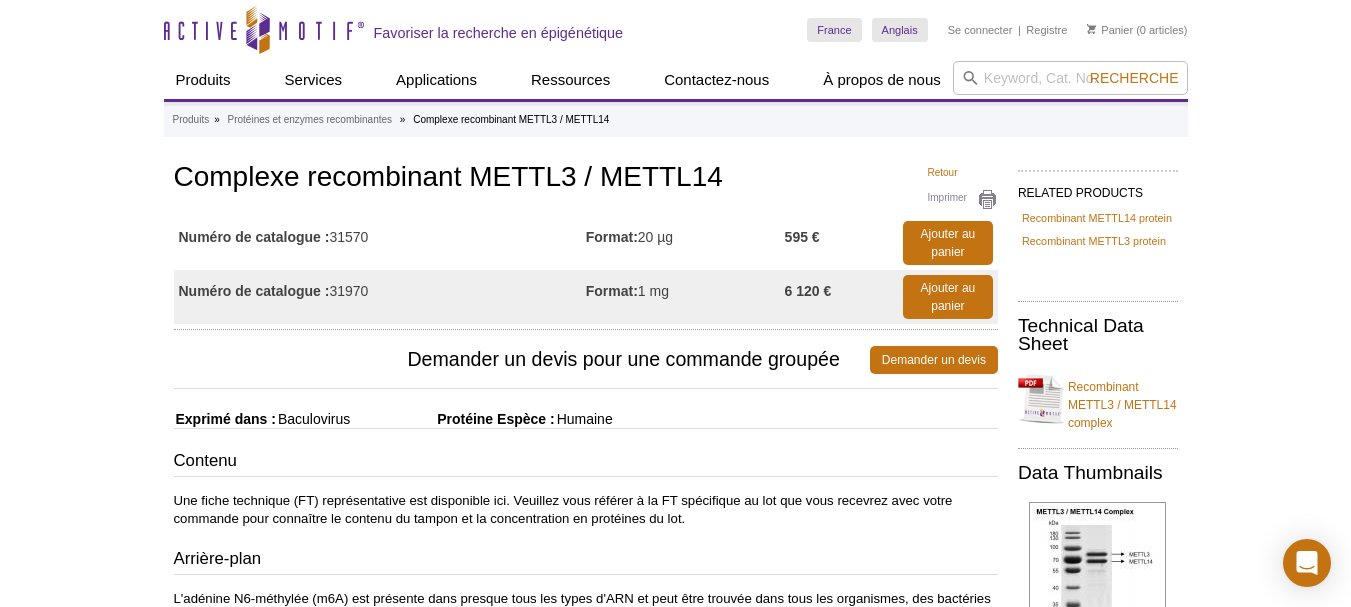 scroll, scrollTop: 0, scrollLeft: 0, axis: both 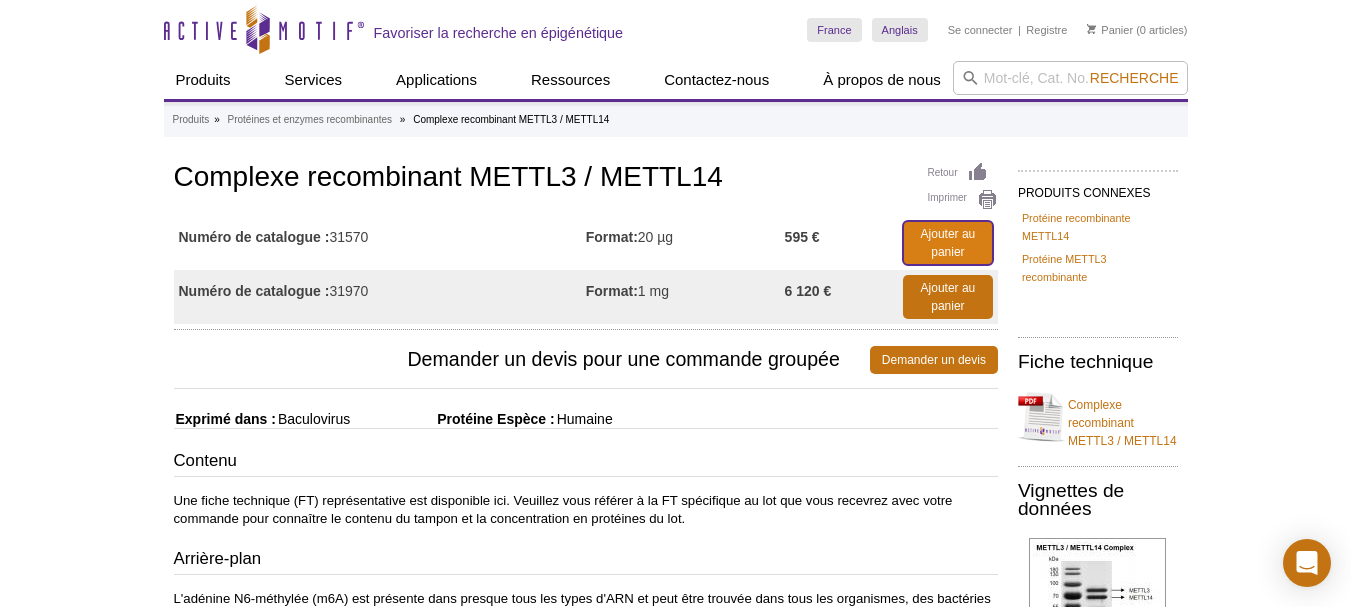 click on "Ajouter au panier" at bounding box center [948, 243] 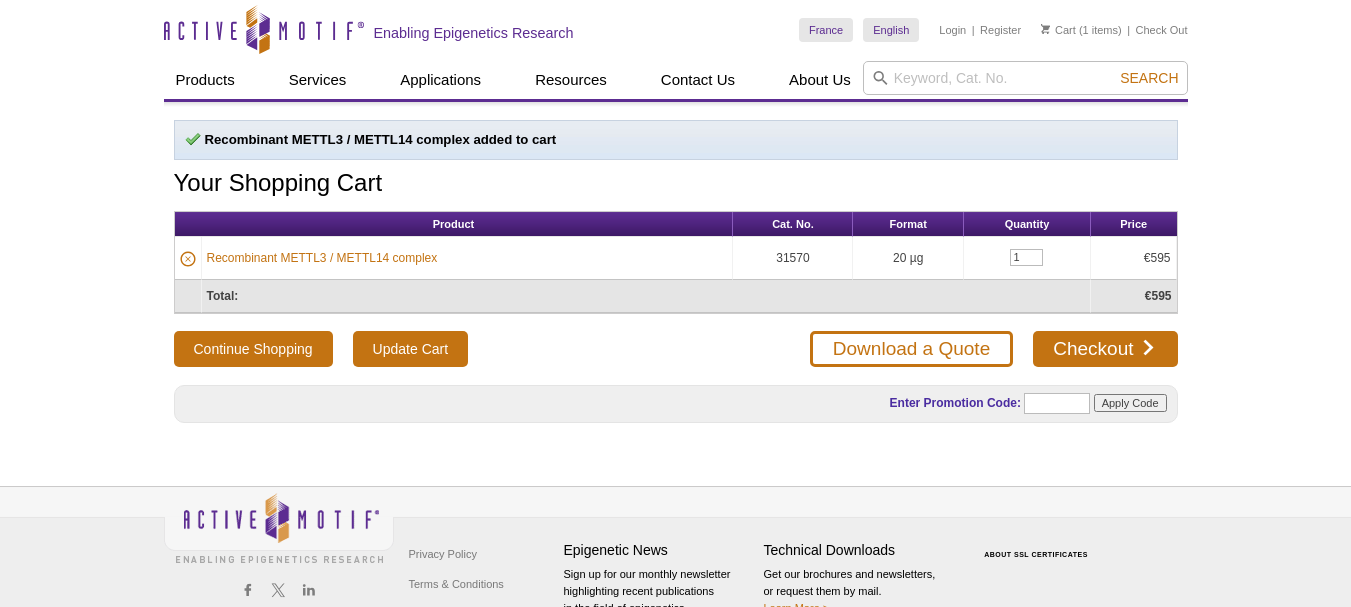 scroll, scrollTop: 0, scrollLeft: 0, axis: both 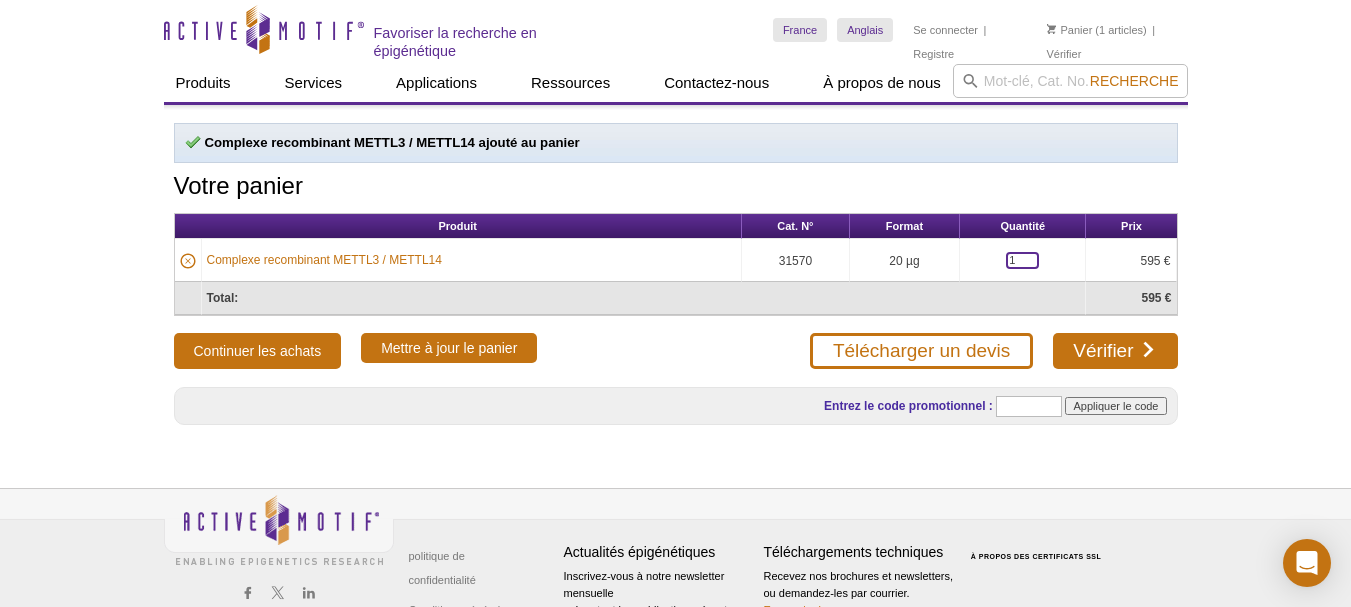 click on "1" at bounding box center [1022, 260] 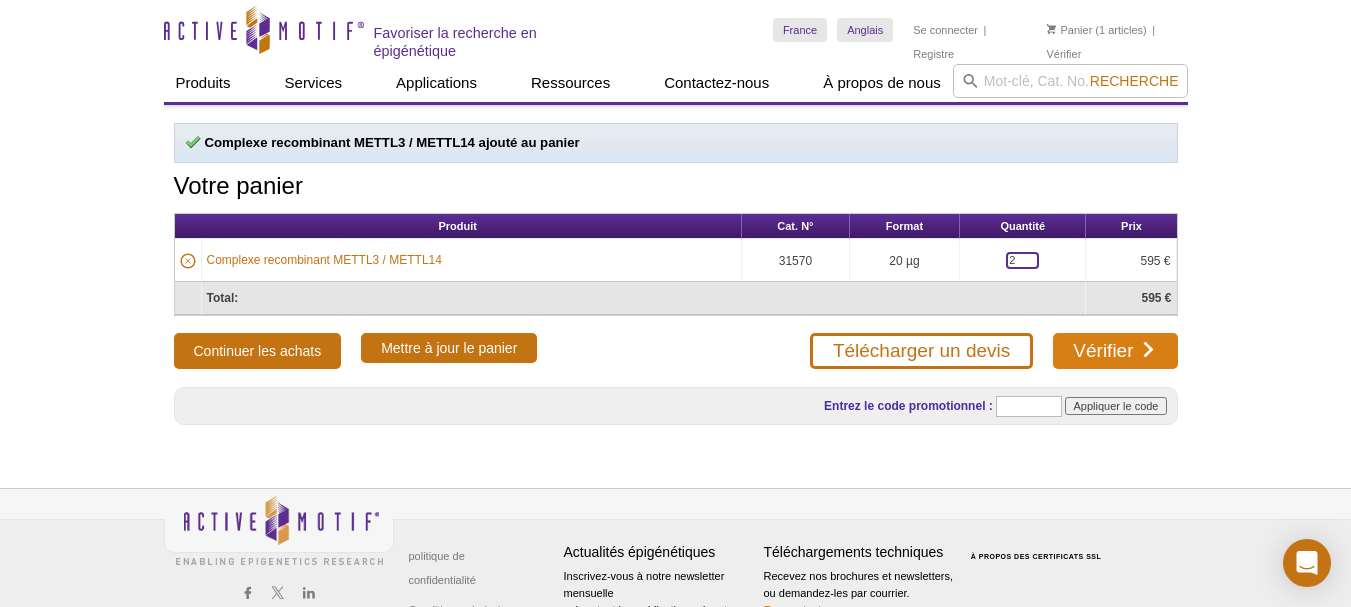 type on "2" 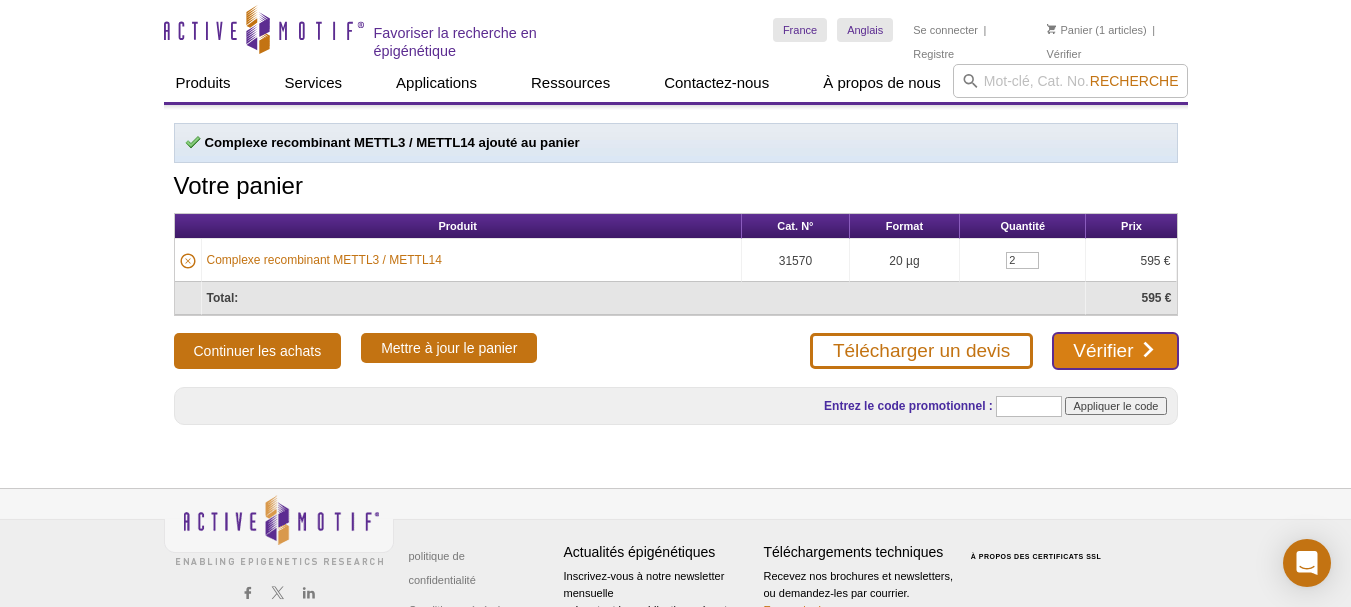 click on "Vérifier" at bounding box center (1103, 350) 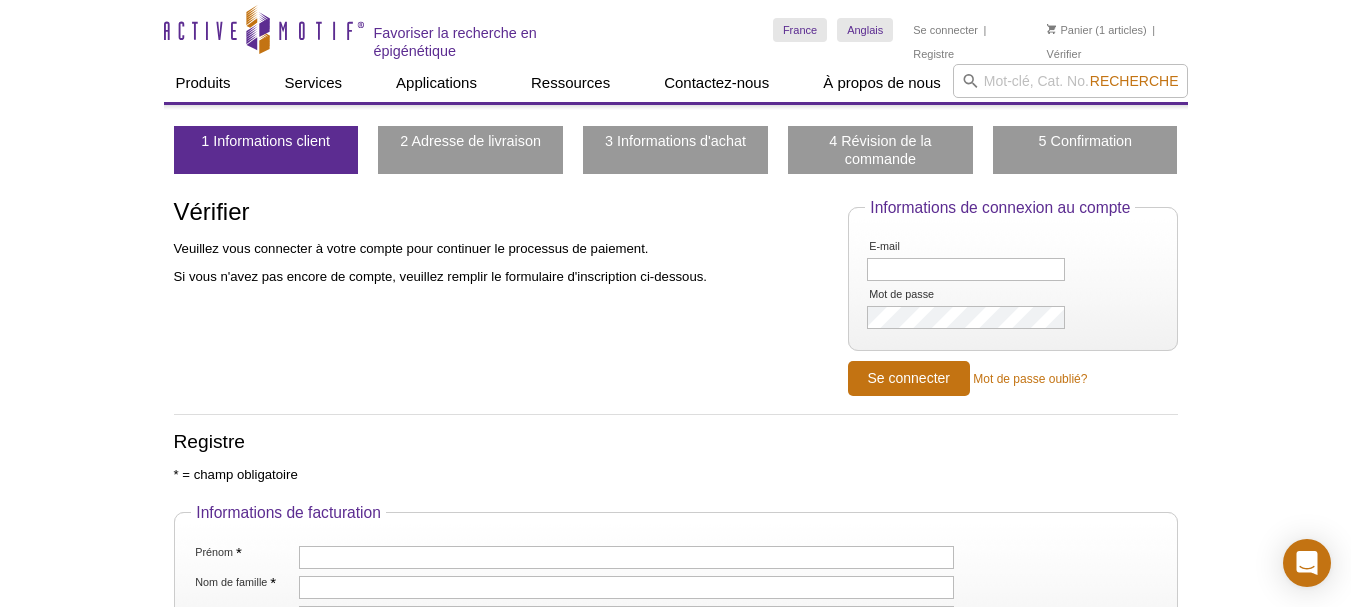 scroll, scrollTop: 100, scrollLeft: 0, axis: vertical 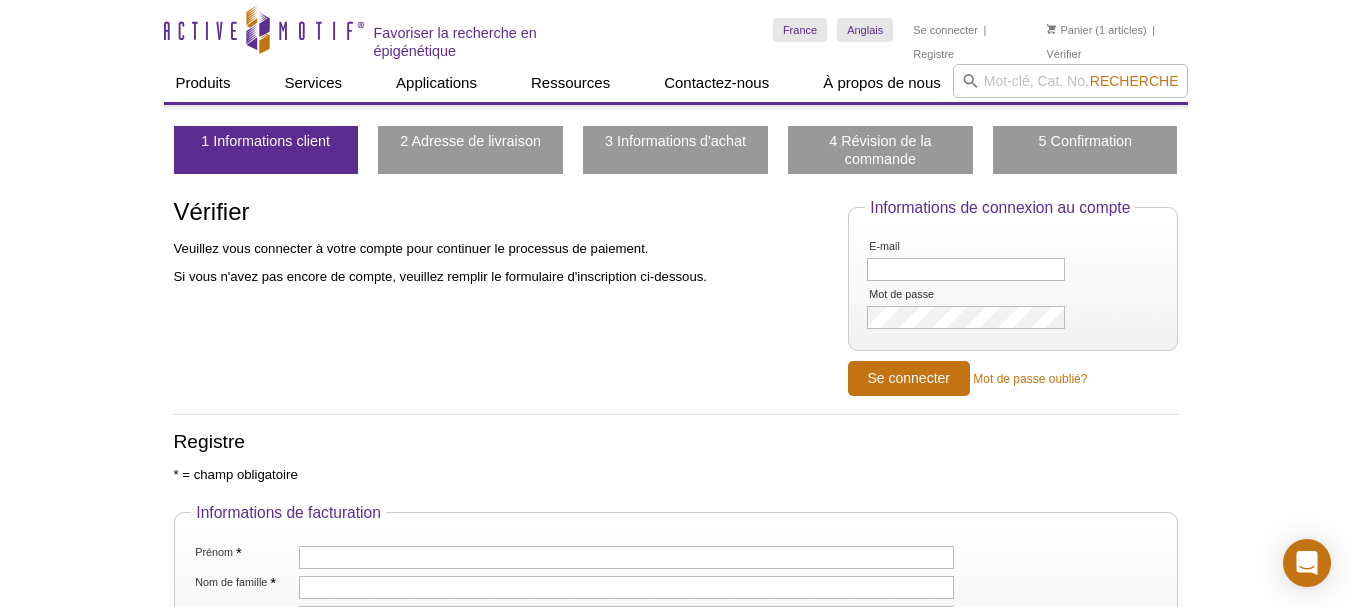 click on "Panier
(1 articles)" at bounding box center [1097, 30] 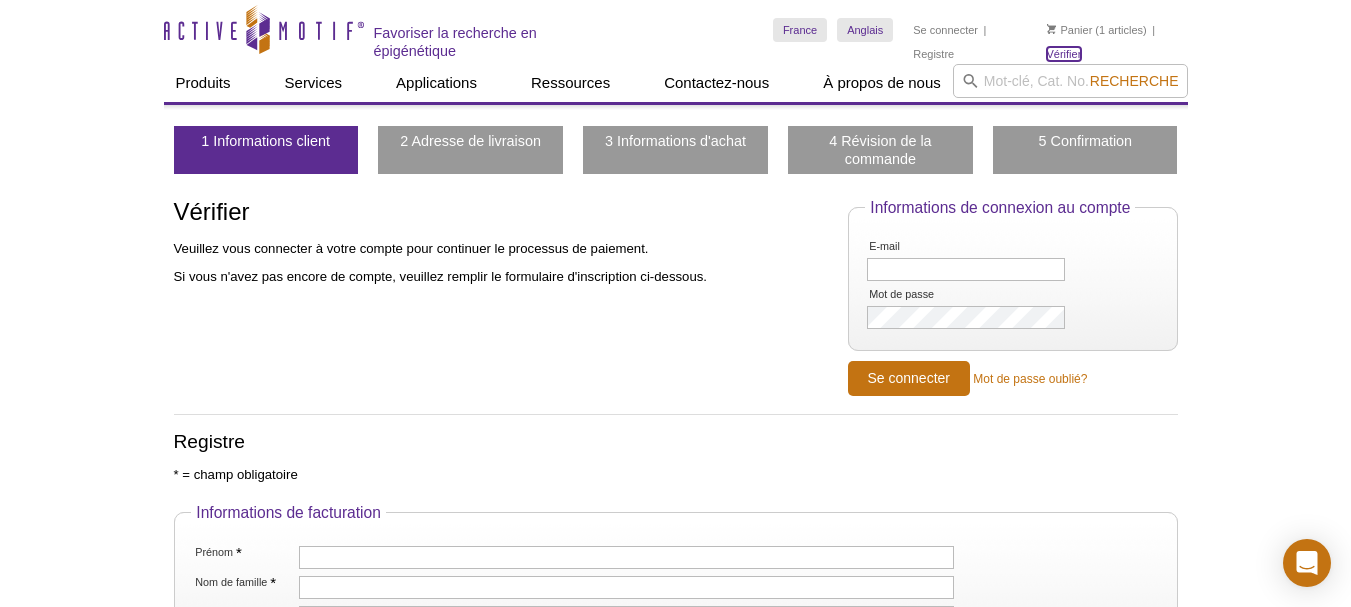 click on "Vérifier" at bounding box center [1064, 54] 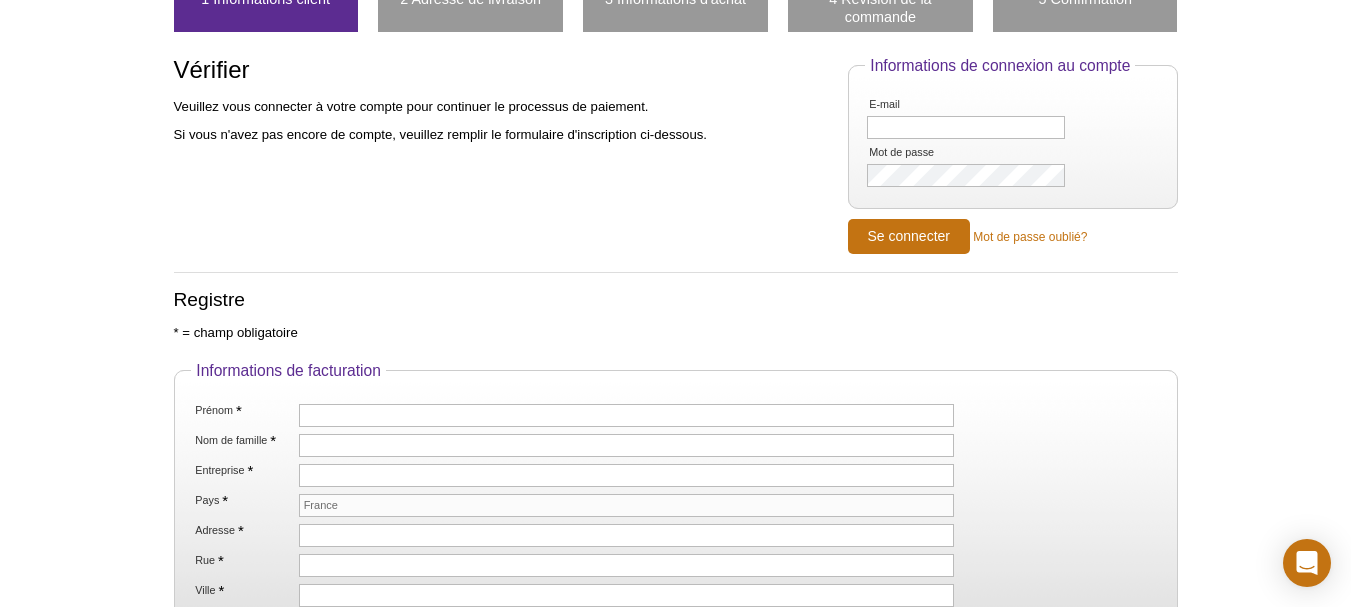 scroll, scrollTop: 200, scrollLeft: 0, axis: vertical 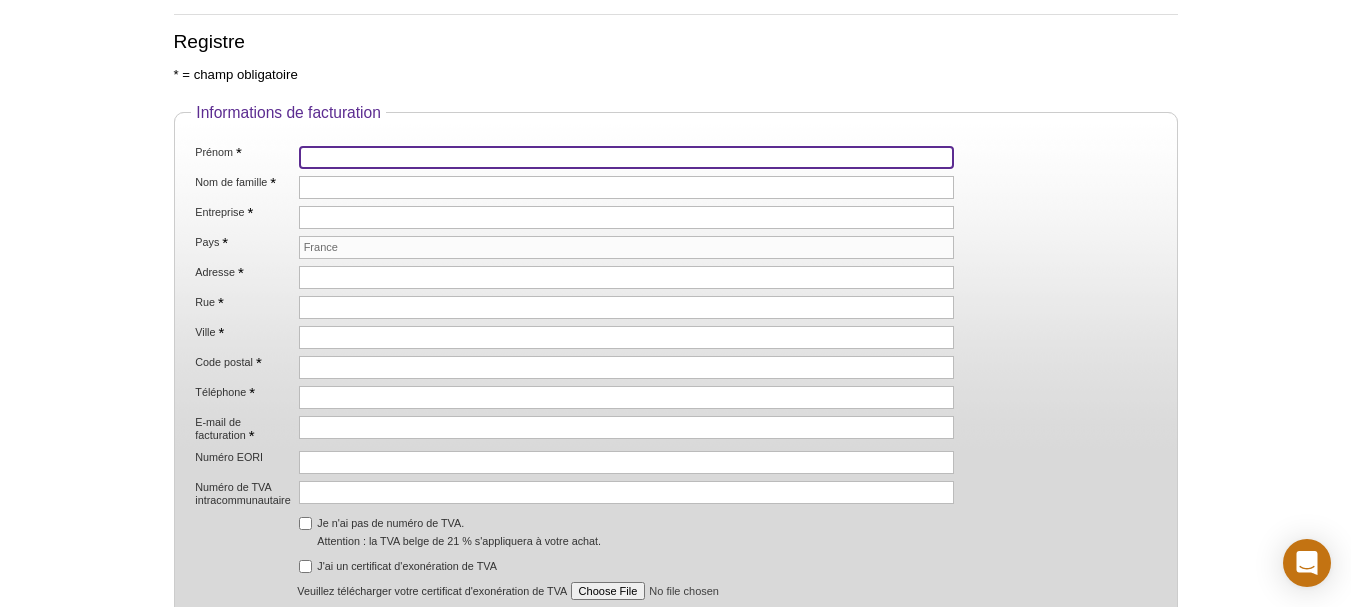 click on "Prénom  *" at bounding box center [627, 157] 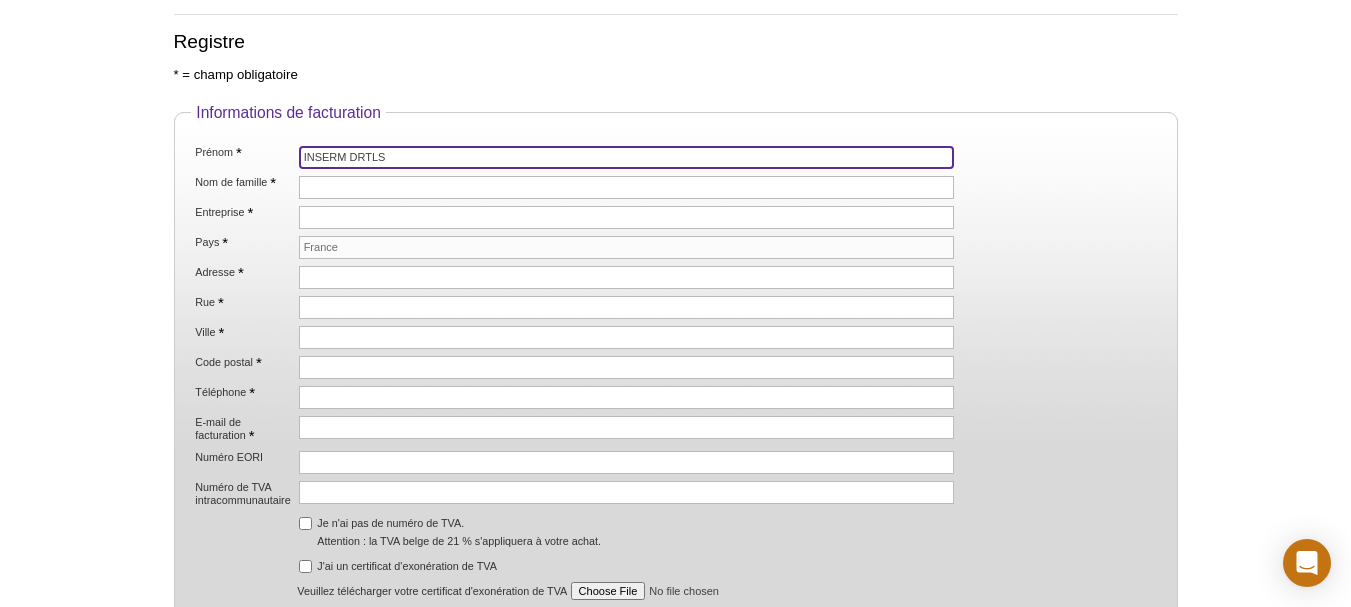 type on "INSERM DRTLS" 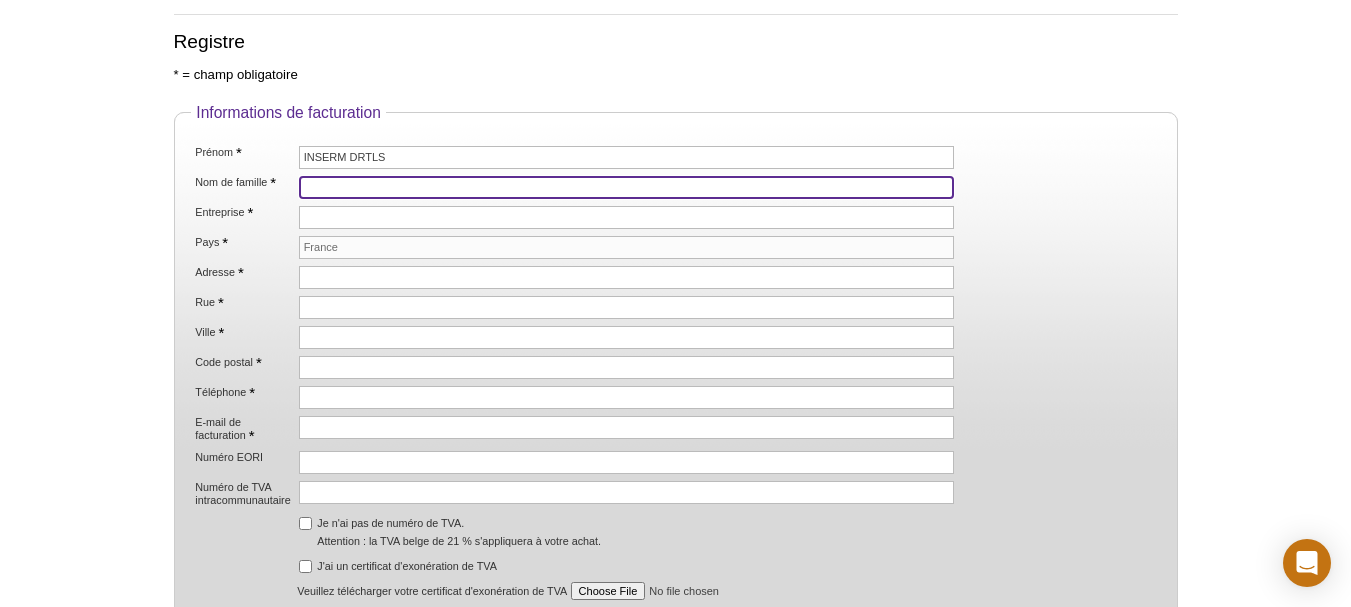 click on "Nom de famille  *" at bounding box center (627, 187) 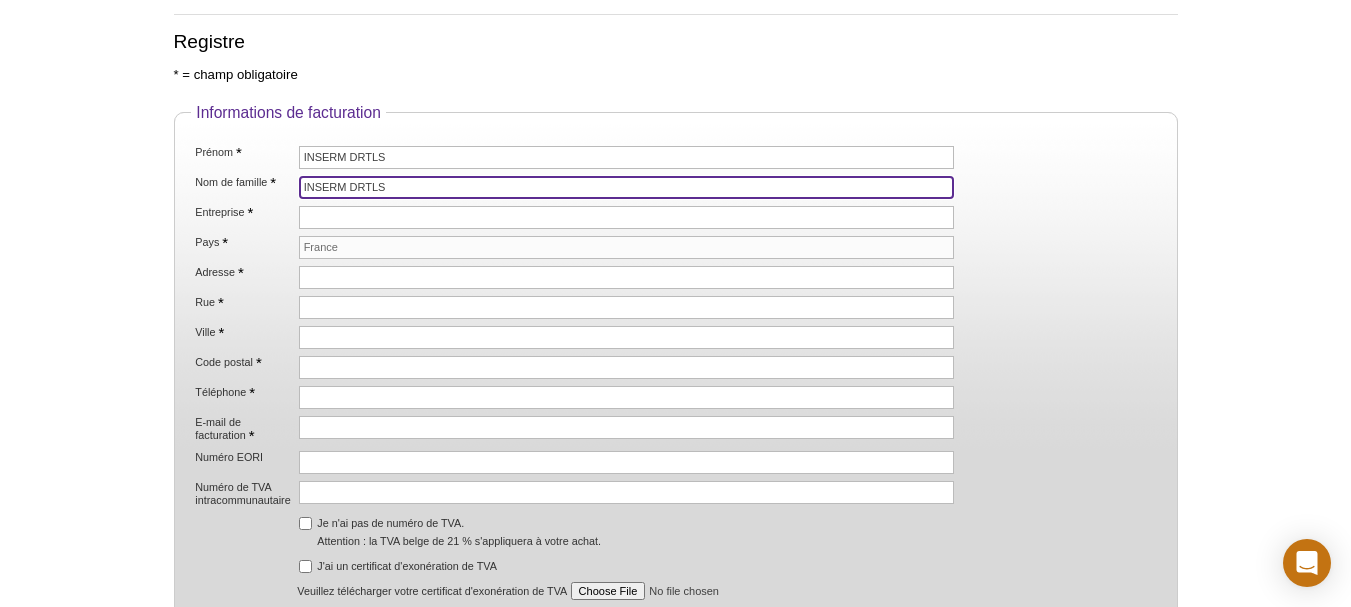 type on "INSERM DRTLS" 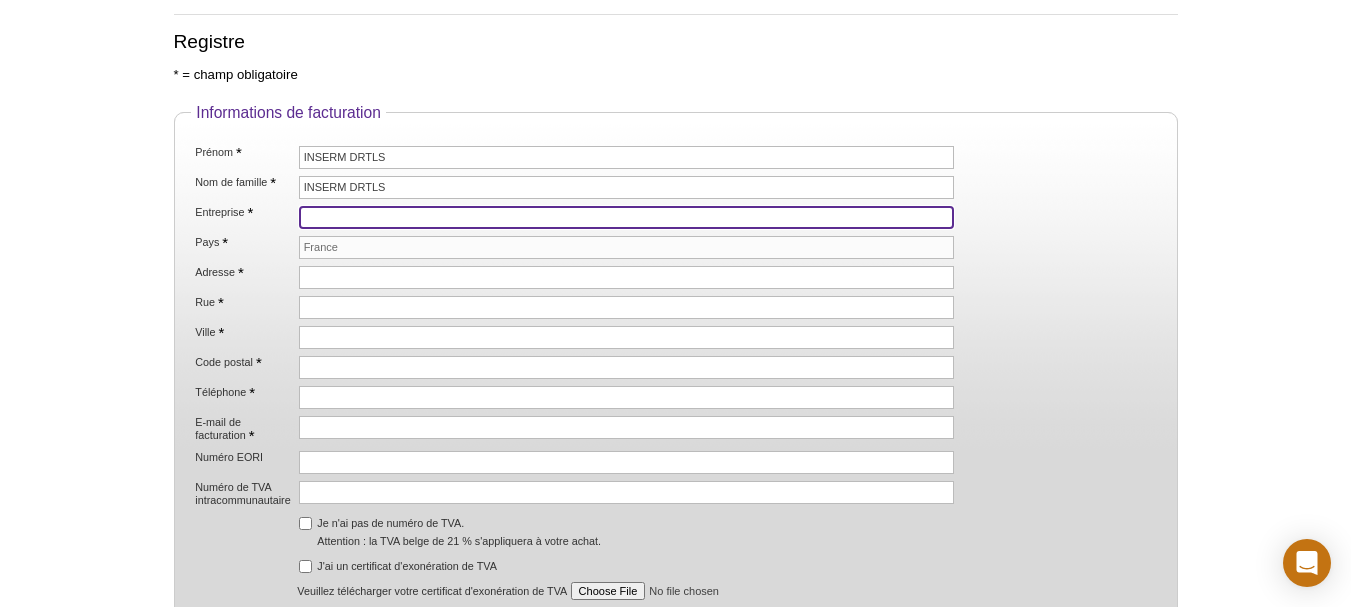 paste on "INSERM DRTLS" 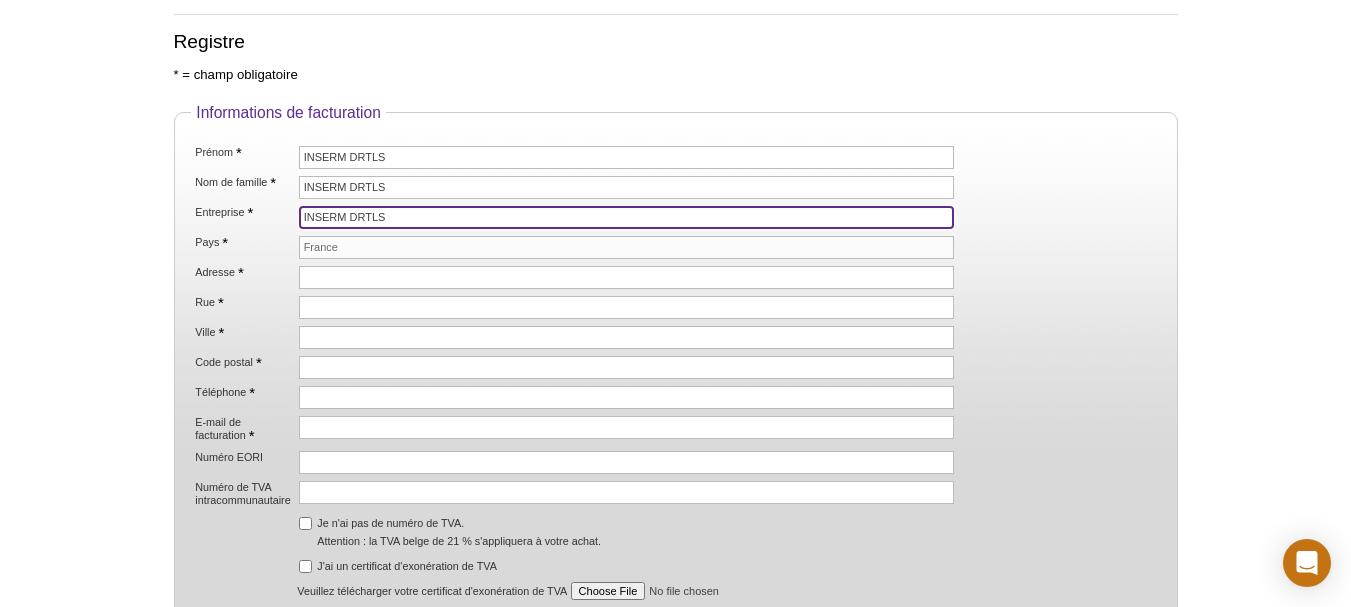 type on "INSERM DRTLS" 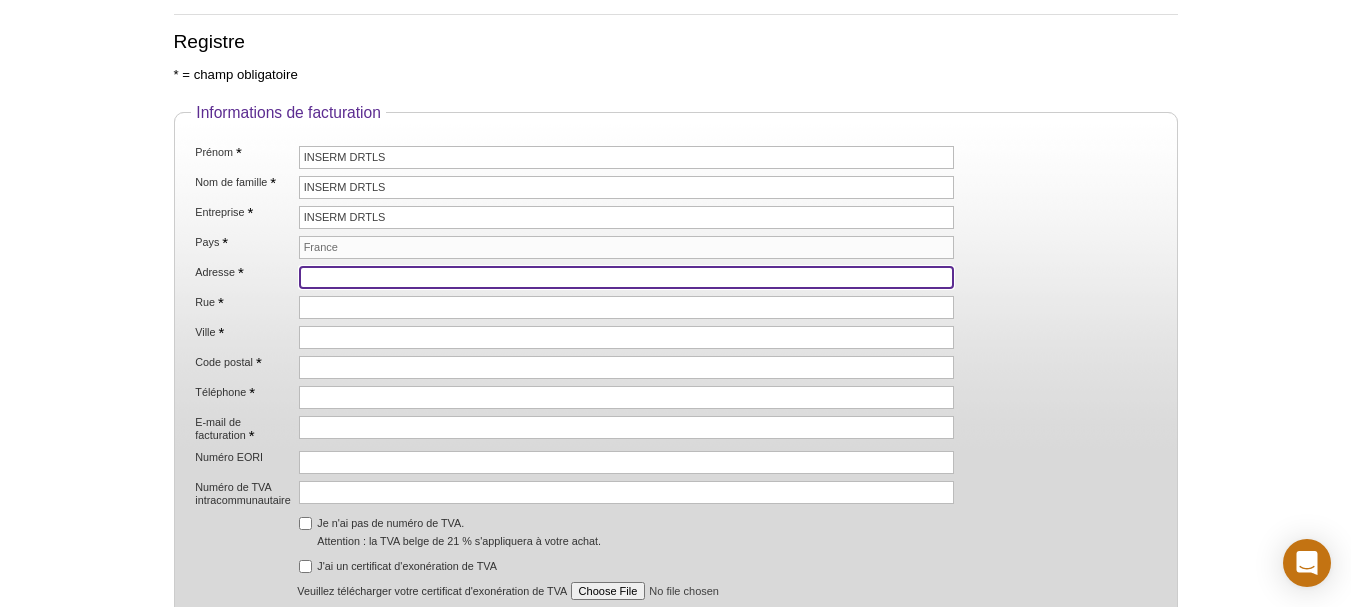 click on "Adresse  *" at bounding box center (627, 277) 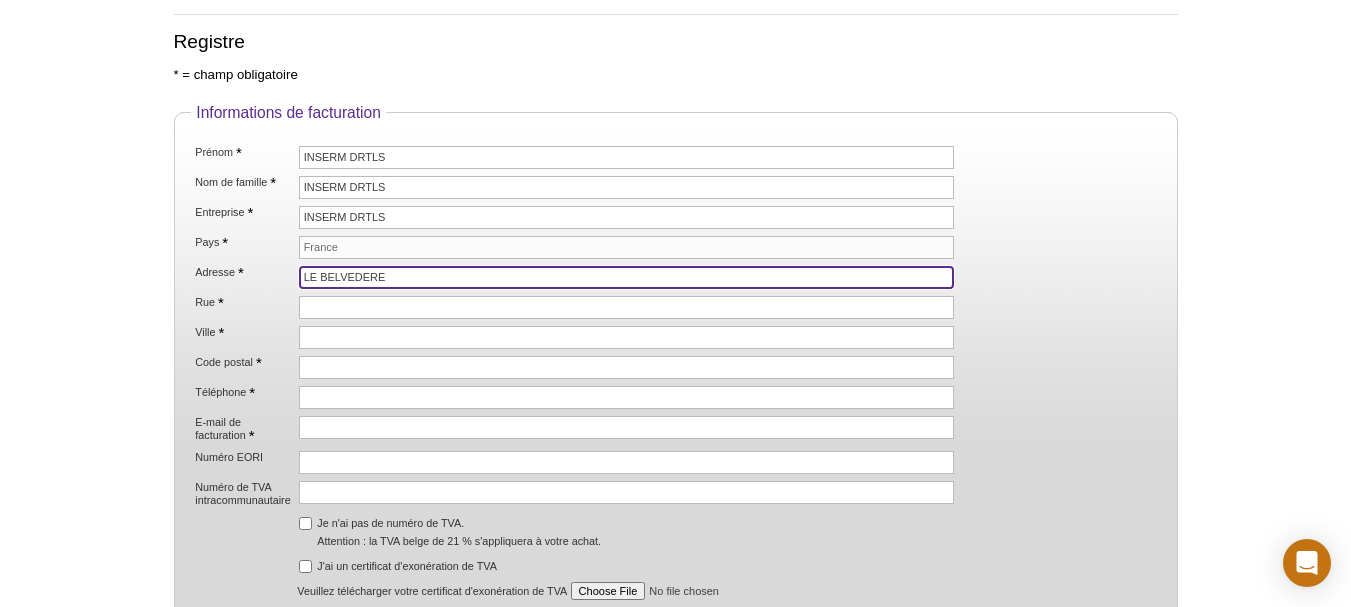 type on "LE BELVEDERE" 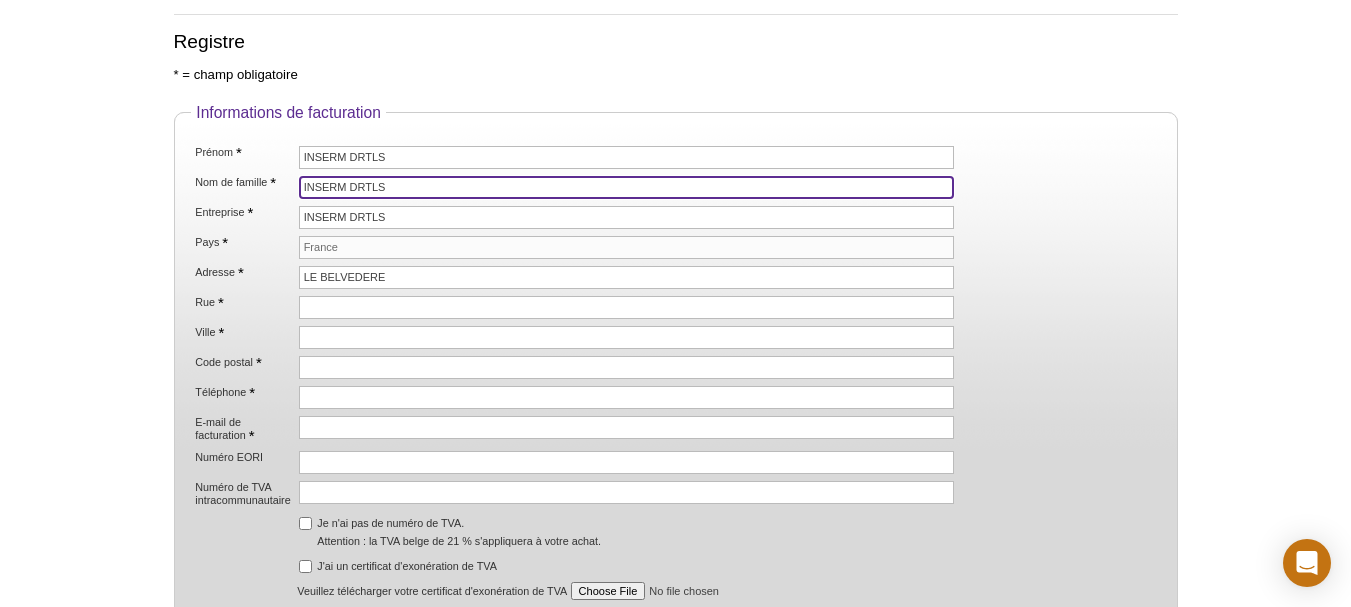 click on "INSERM DRTLS" at bounding box center [627, 187] 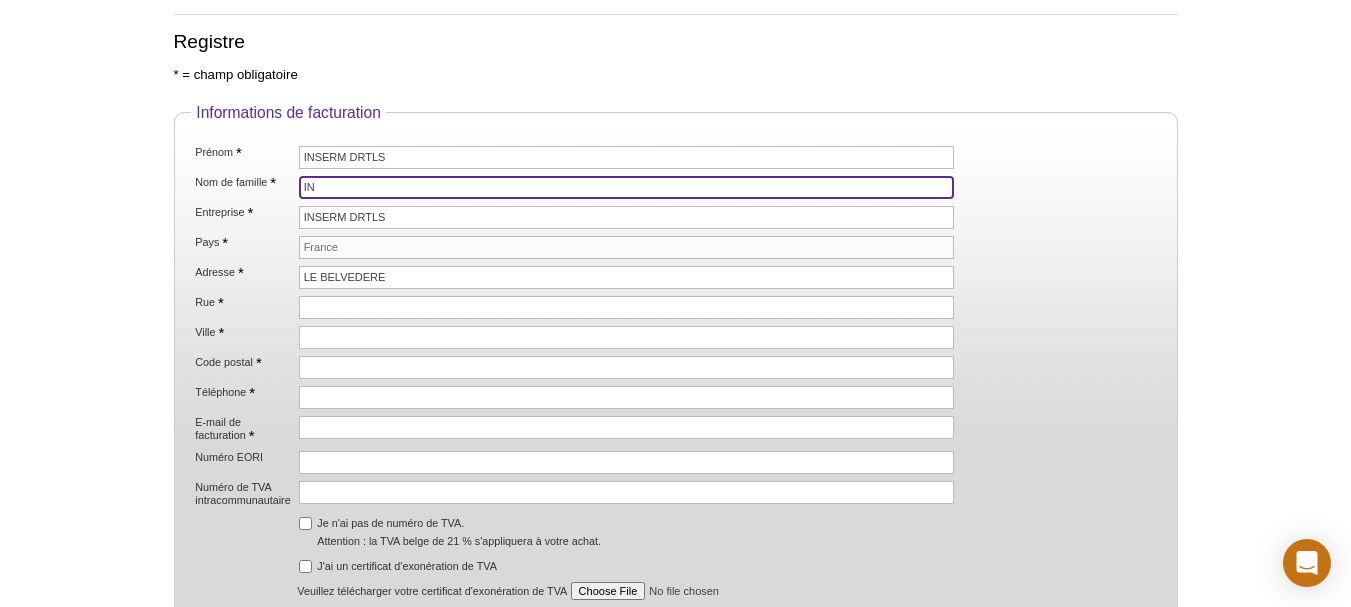 type on "I" 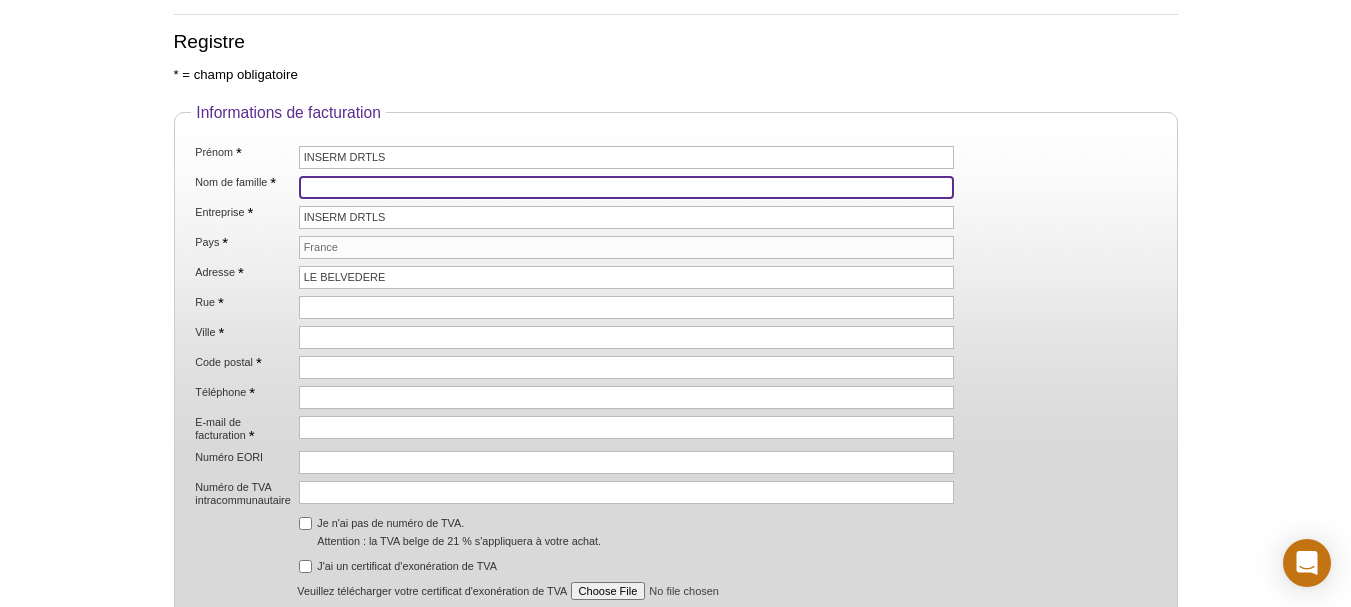 paste on "Délégation Régionale Occitanie-Pyrénées" 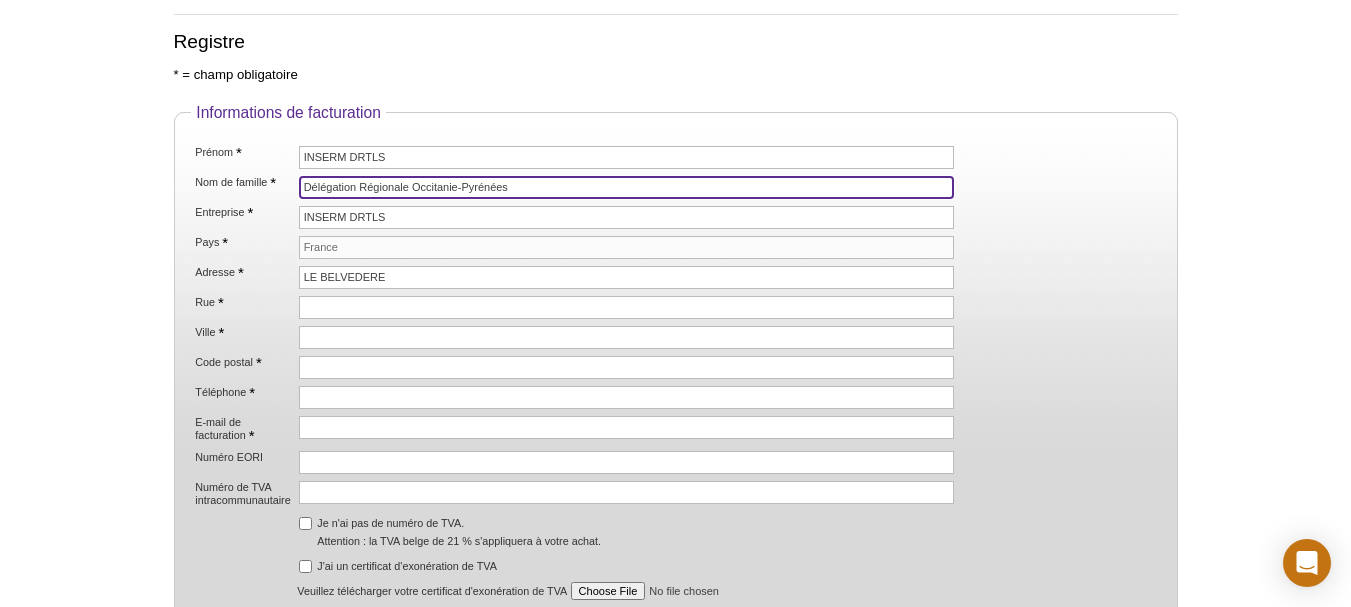 type on "Délégation Régionale Occitanie-Pyrénées" 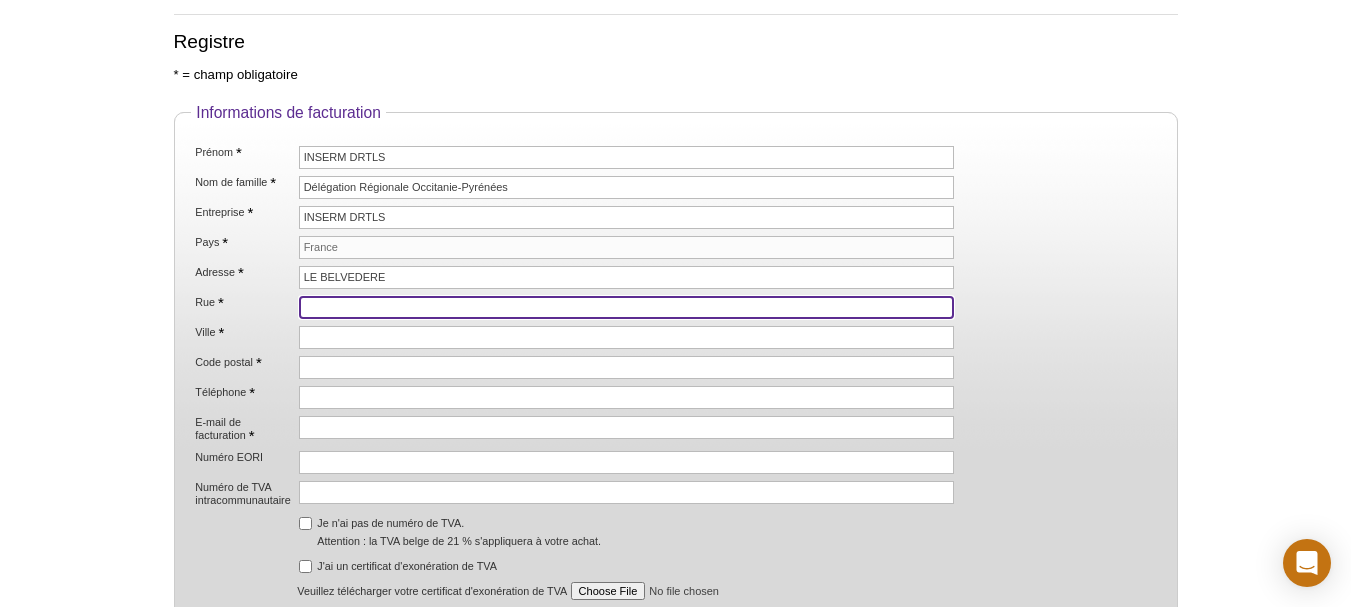 click on "Rue  *" at bounding box center (627, 307) 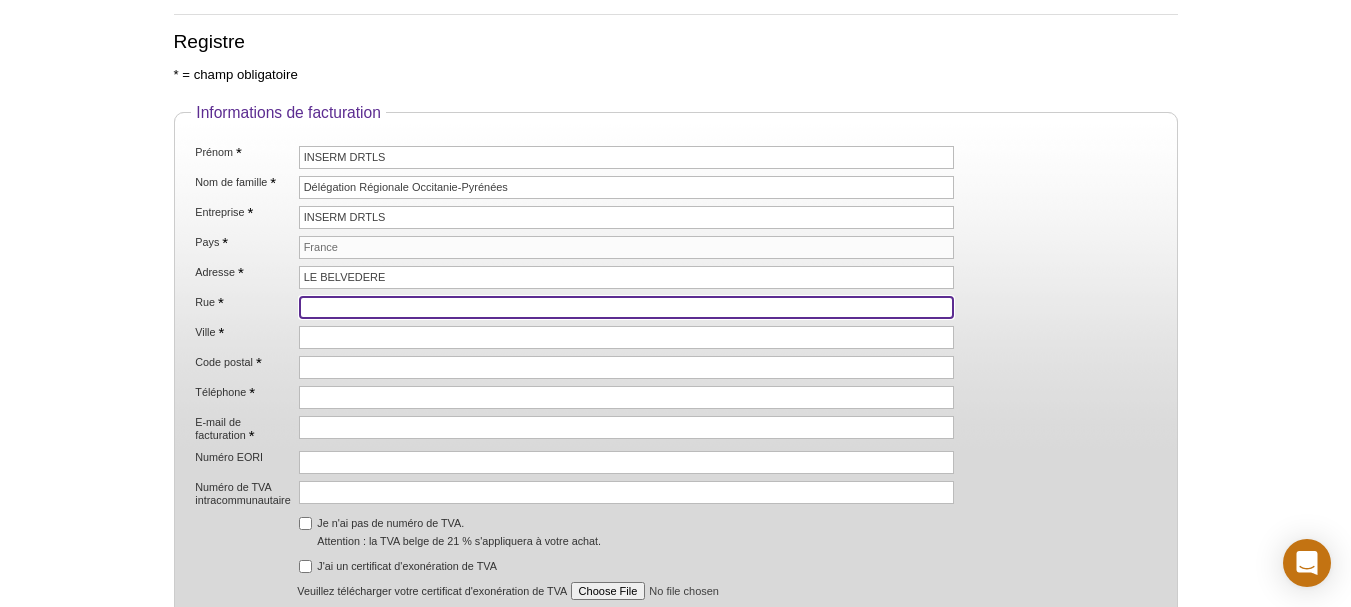 paste on "[NUMBER] [STREET]" 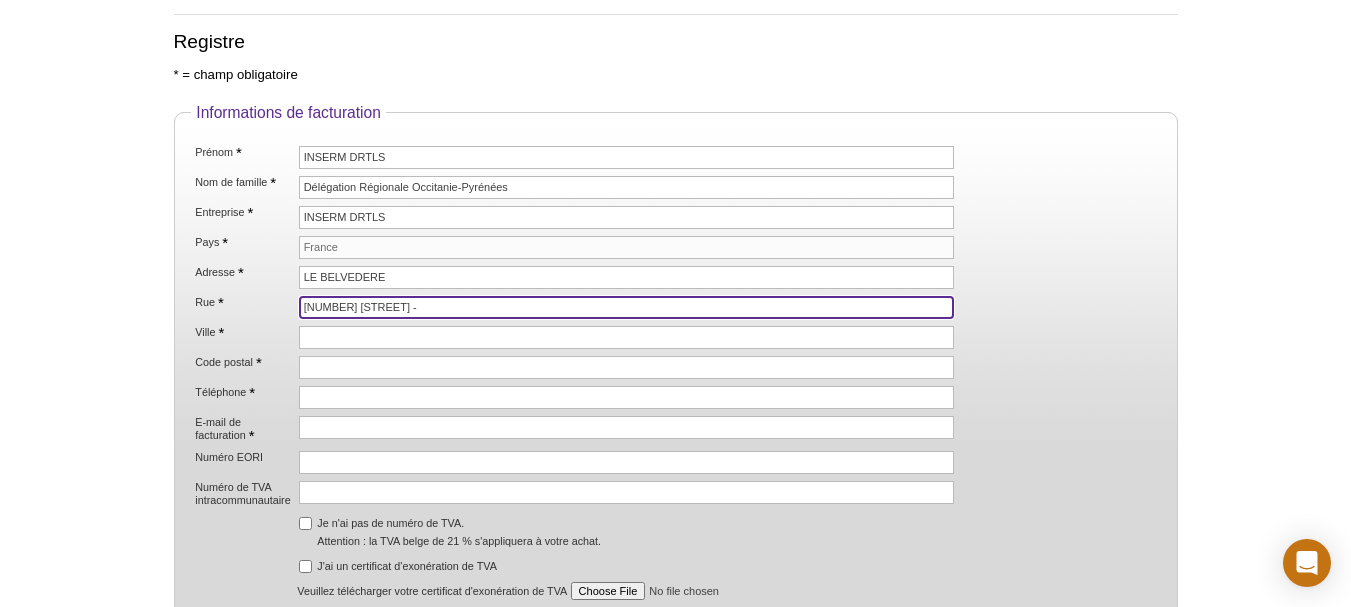 click on "[NUMBER] [STREET] -" at bounding box center [627, 307] 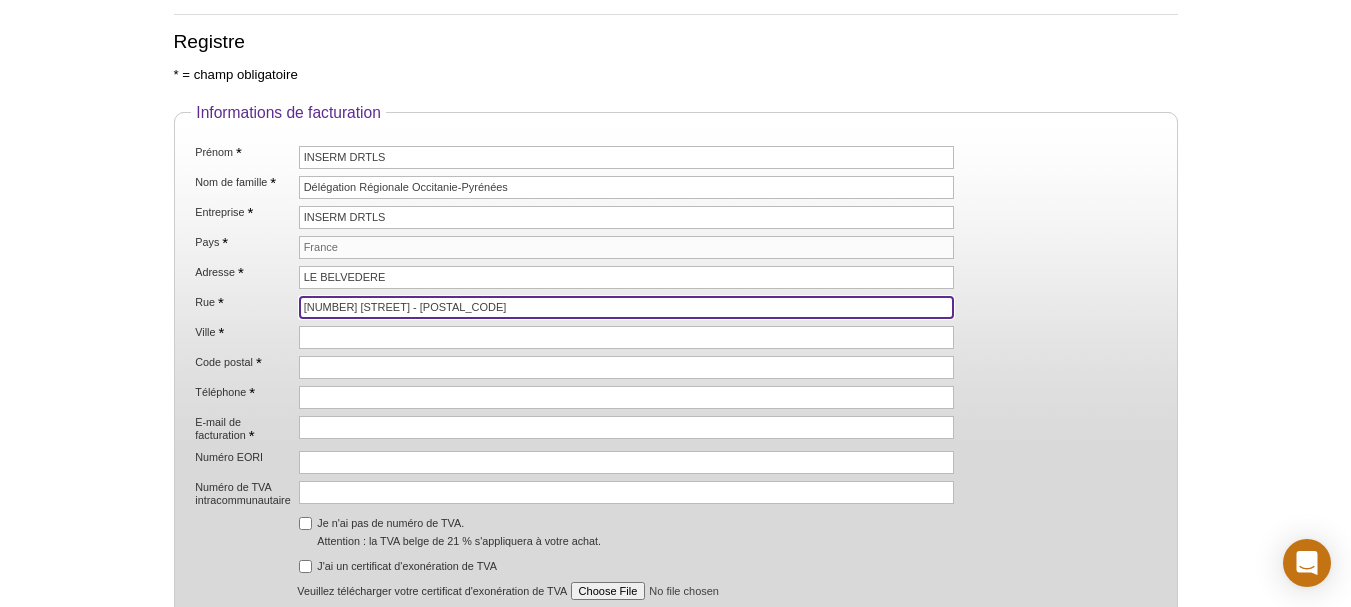 type on "[NUMBER] [STREET] - [POSTAL_CODE]" 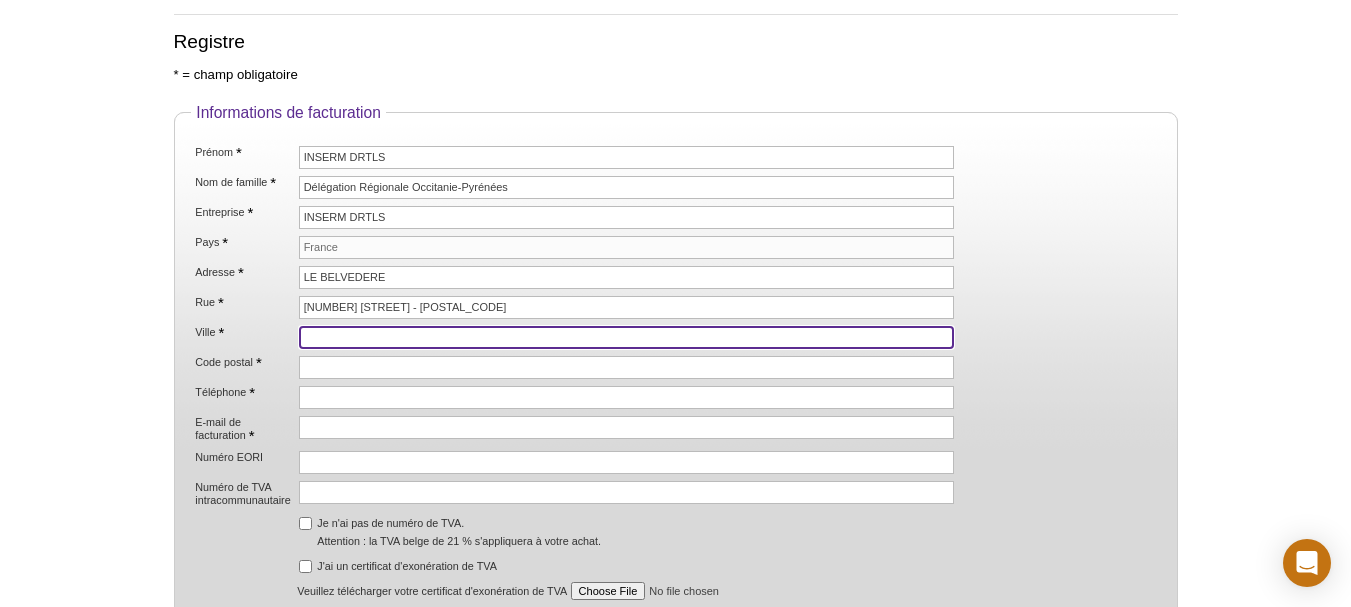 click on "Ville  *" at bounding box center [627, 337] 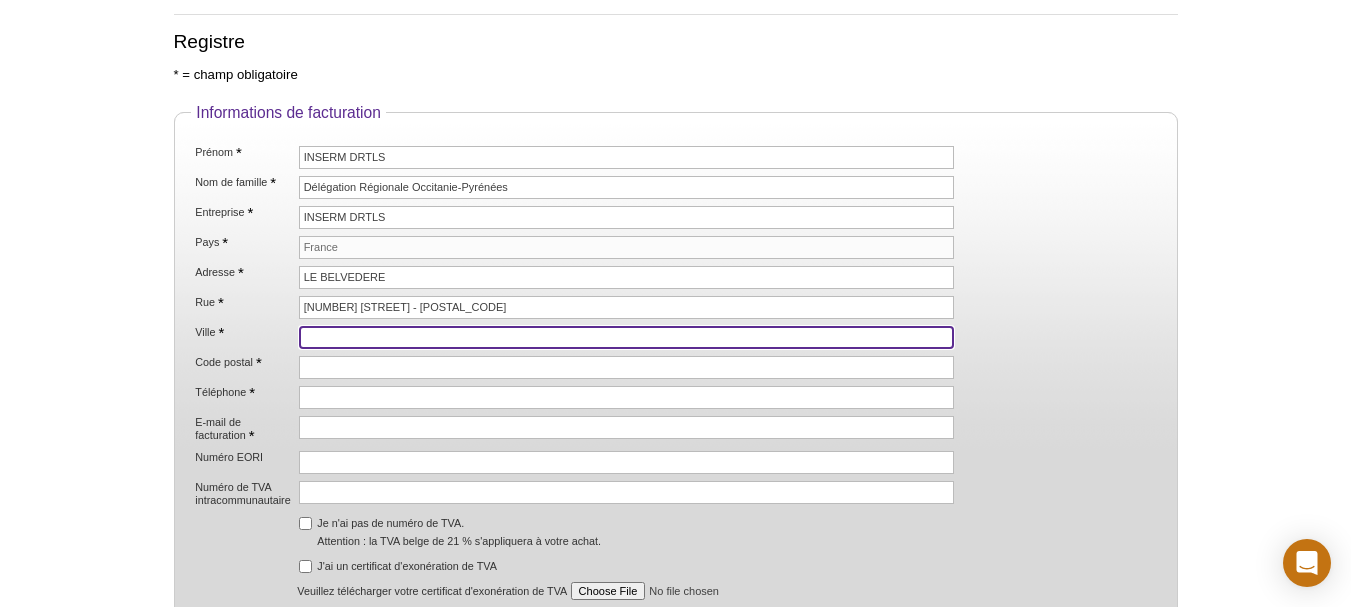 type on "t" 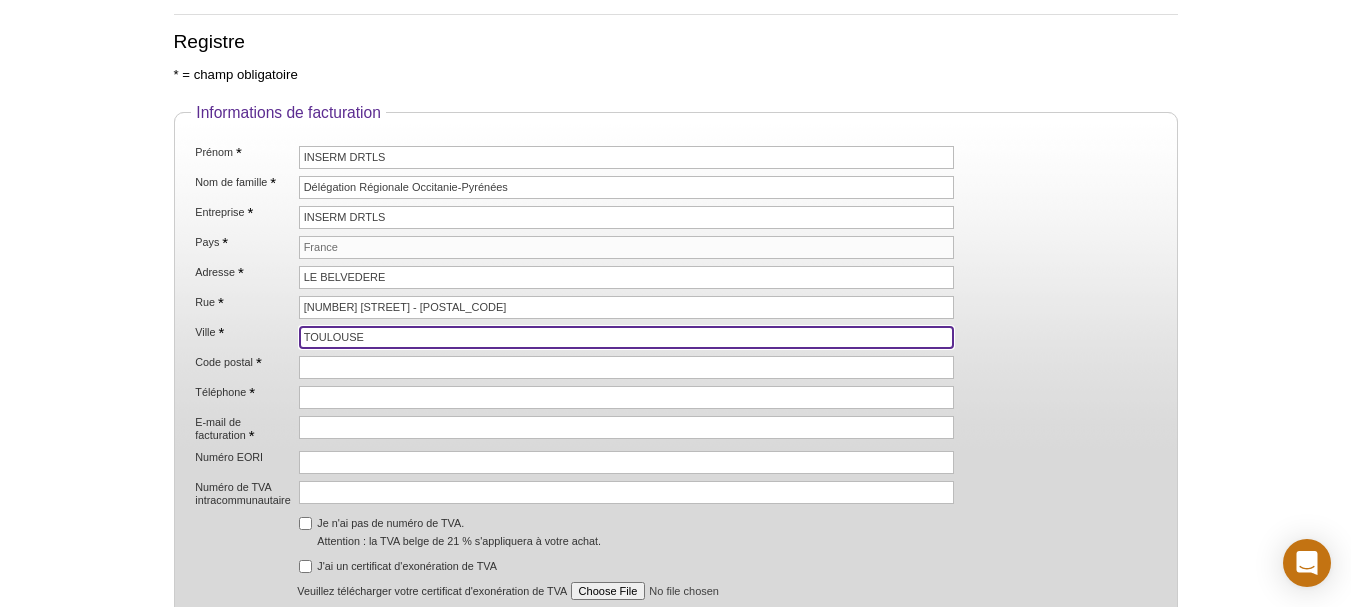 type on "TOULOUSE" 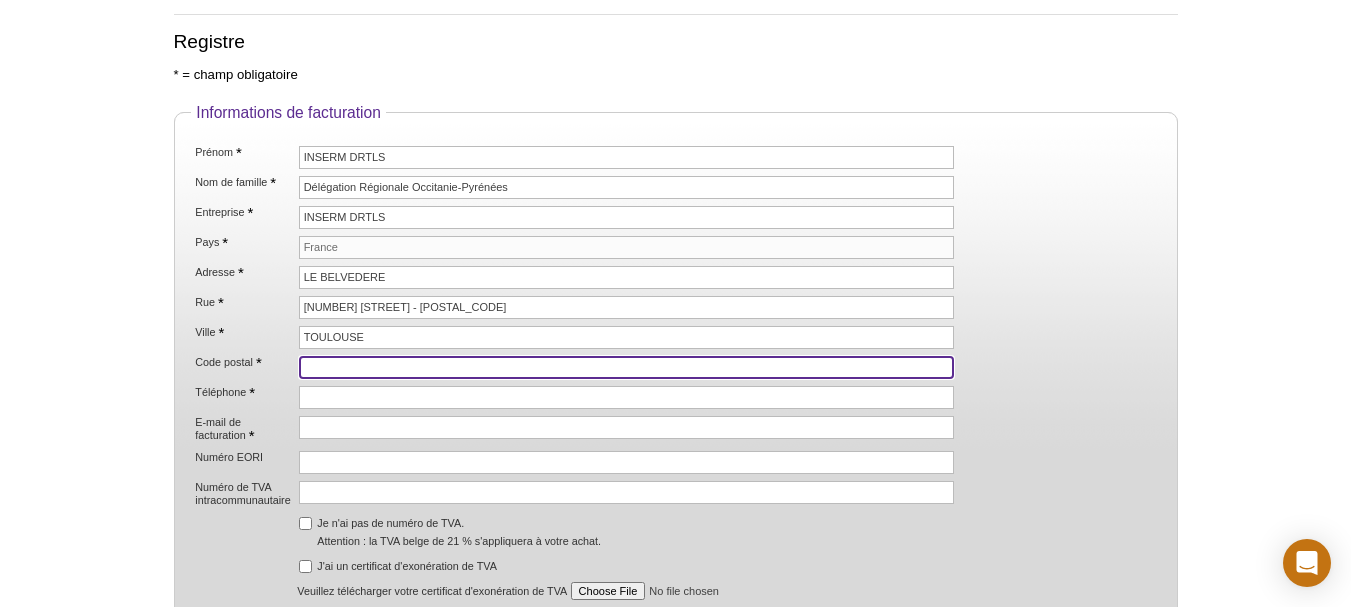 click on "Code postal  *" at bounding box center (627, 367) 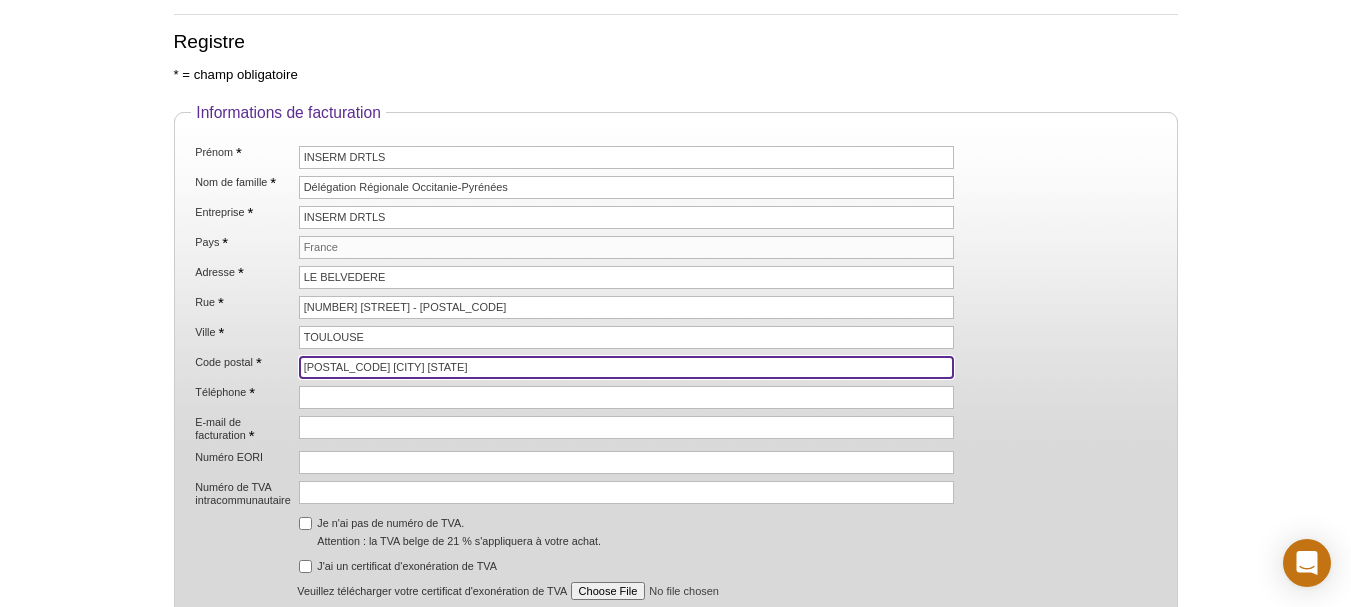 type on "[POSTAL_CODE] [CITY] [STATE]" 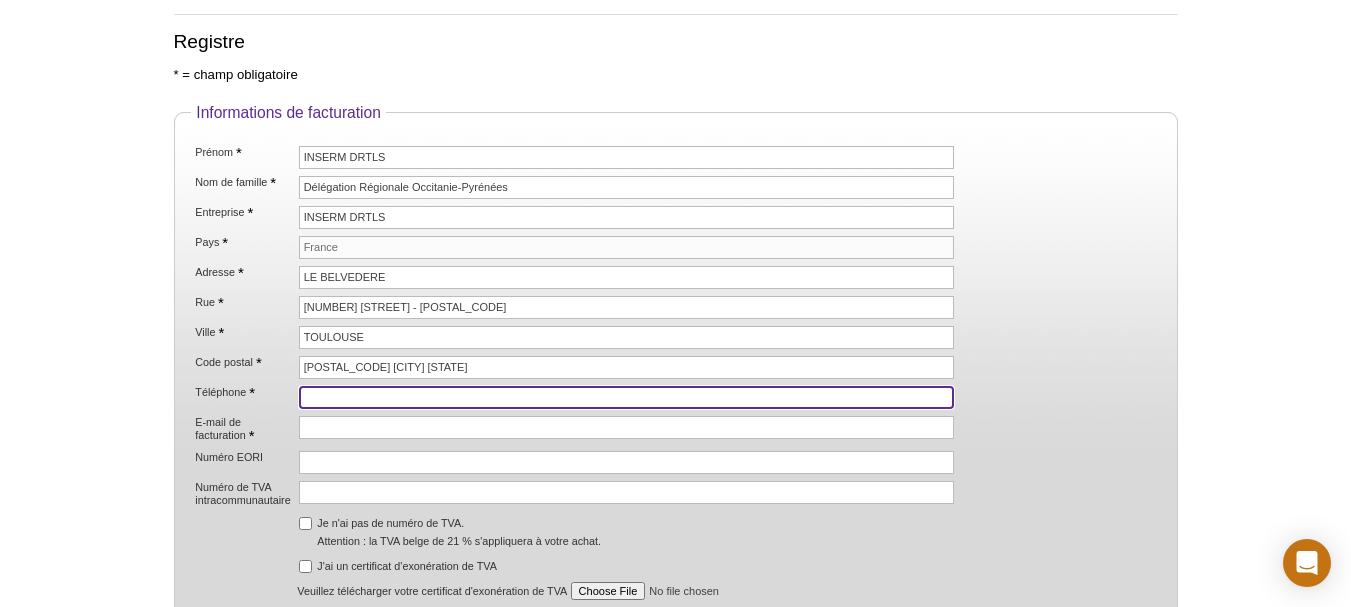 click on "Téléphone  *" at bounding box center [627, 397] 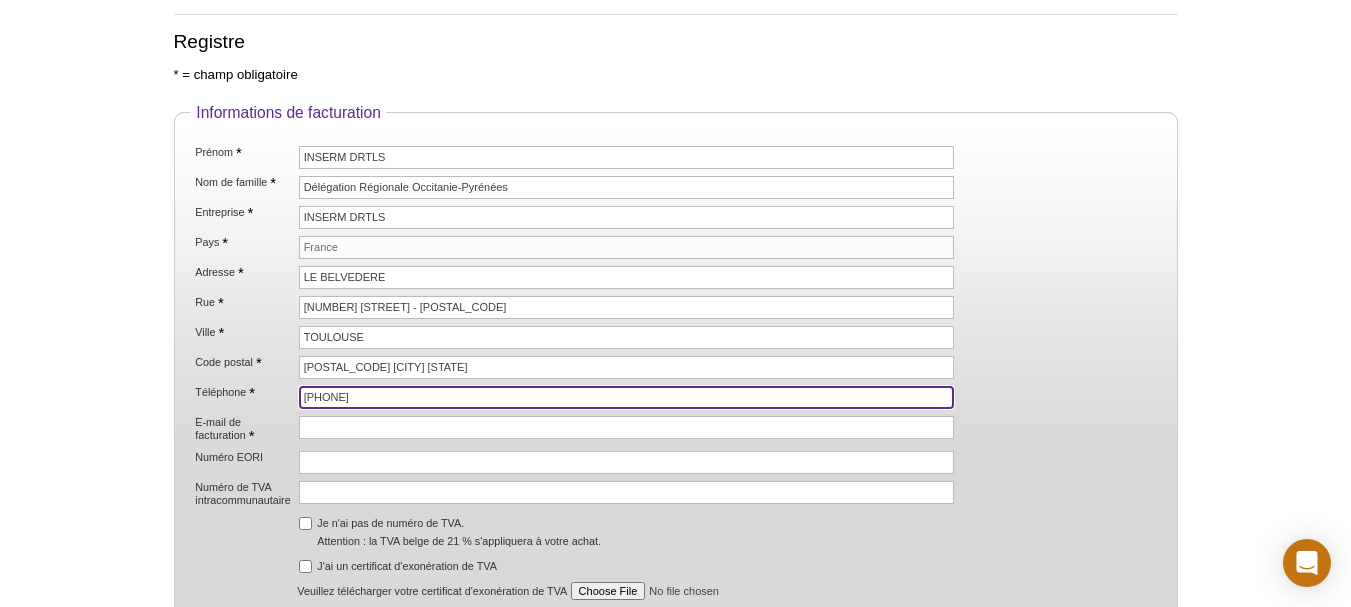 click on "[PHONE]" at bounding box center (627, 397) 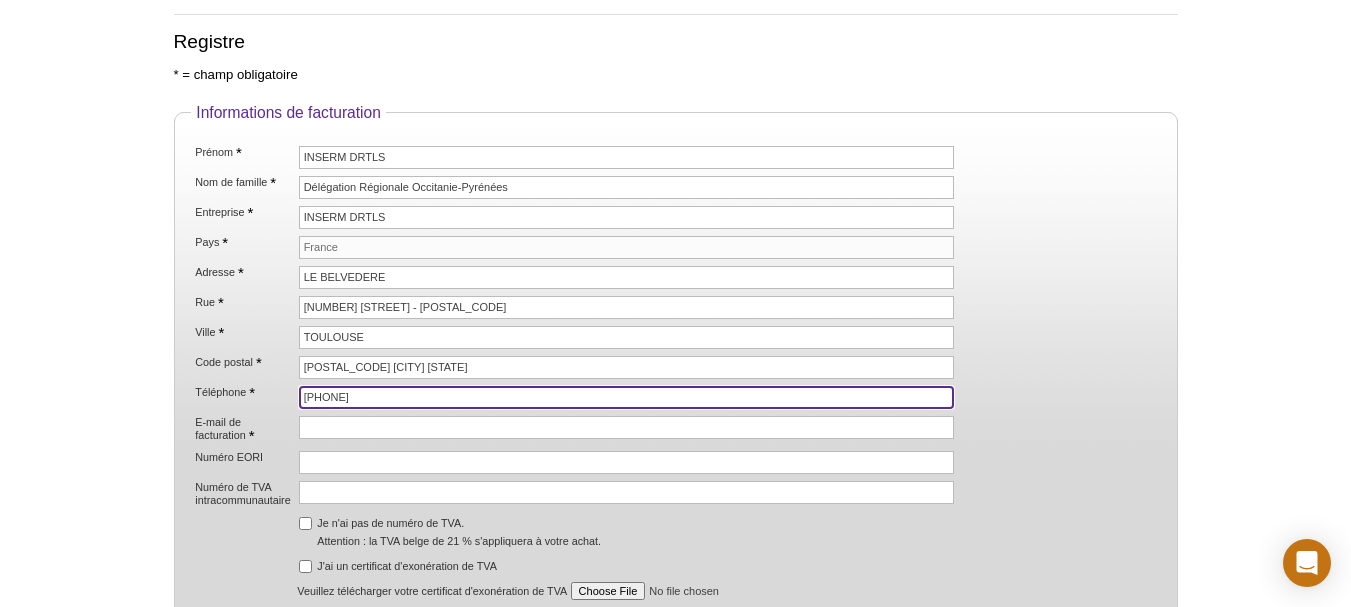 click on "[PHONE]" at bounding box center [627, 397] 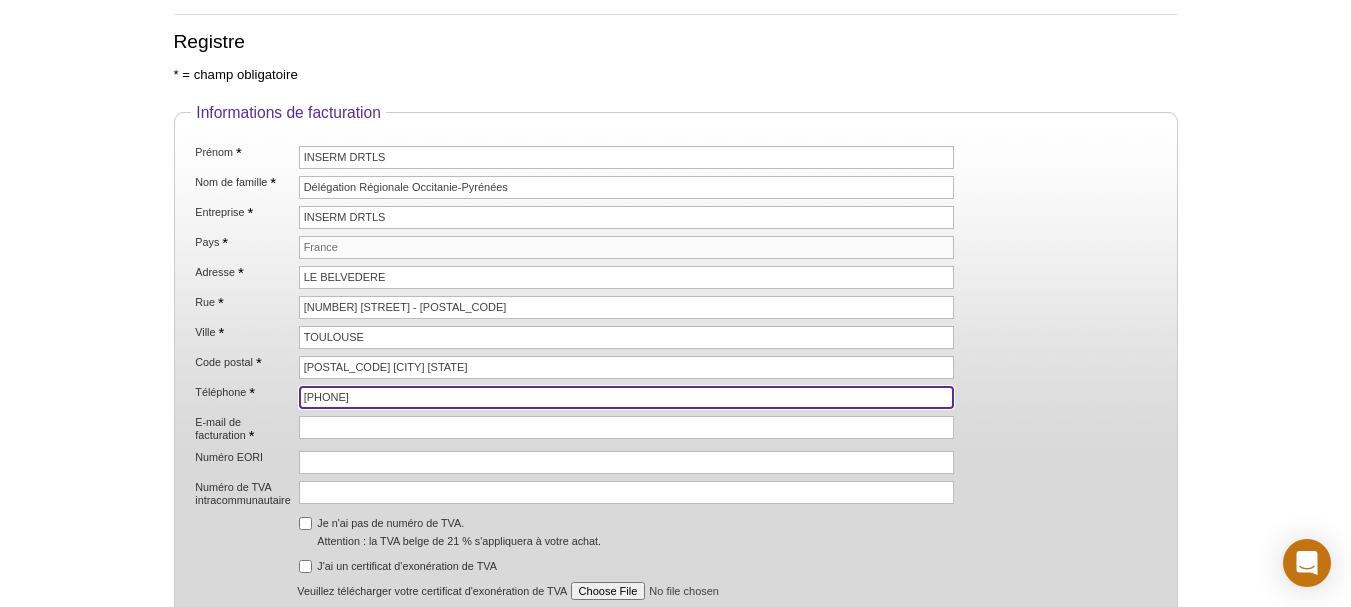 type on "[PHONE]" 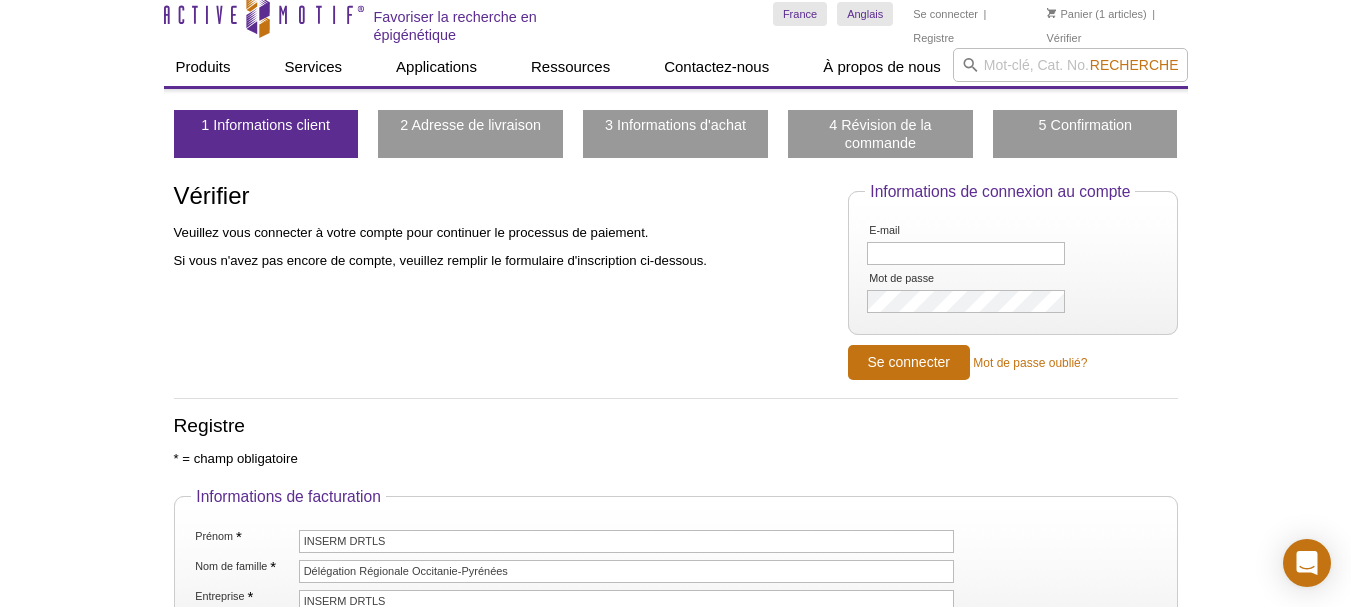 scroll, scrollTop: 0, scrollLeft: 0, axis: both 